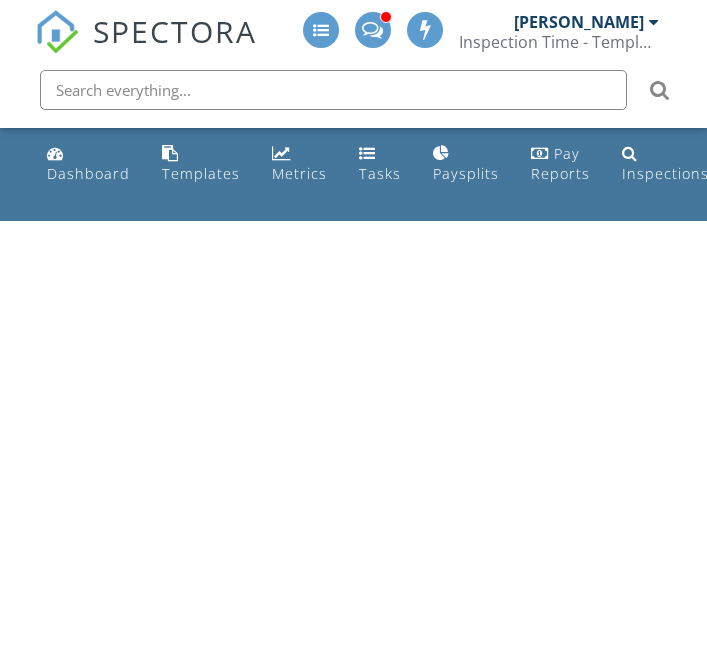 scroll, scrollTop: 0, scrollLeft: 0, axis: both 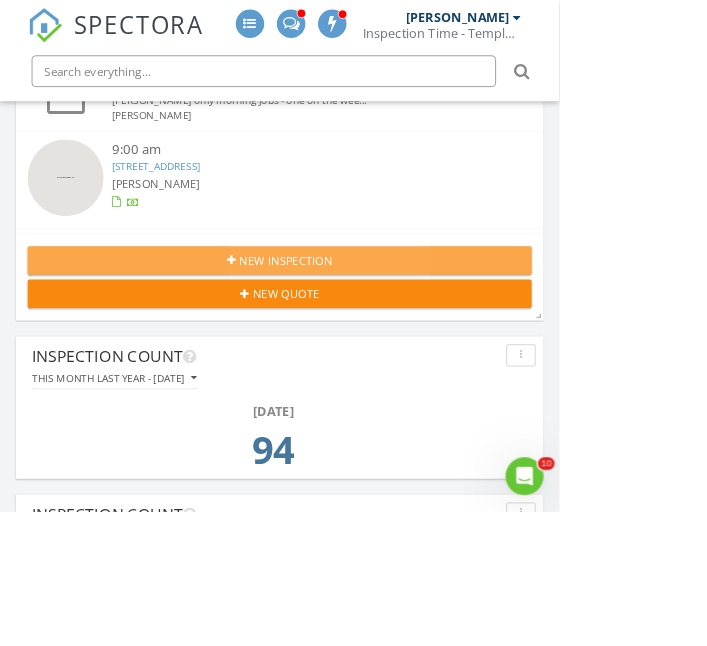 click on "New Inspection" at bounding box center (353, 329) 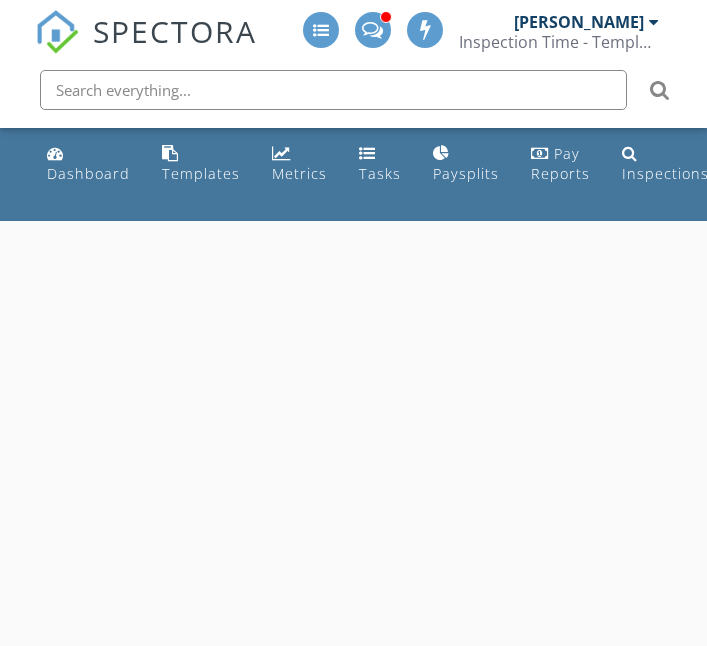 scroll, scrollTop: 0, scrollLeft: 0, axis: both 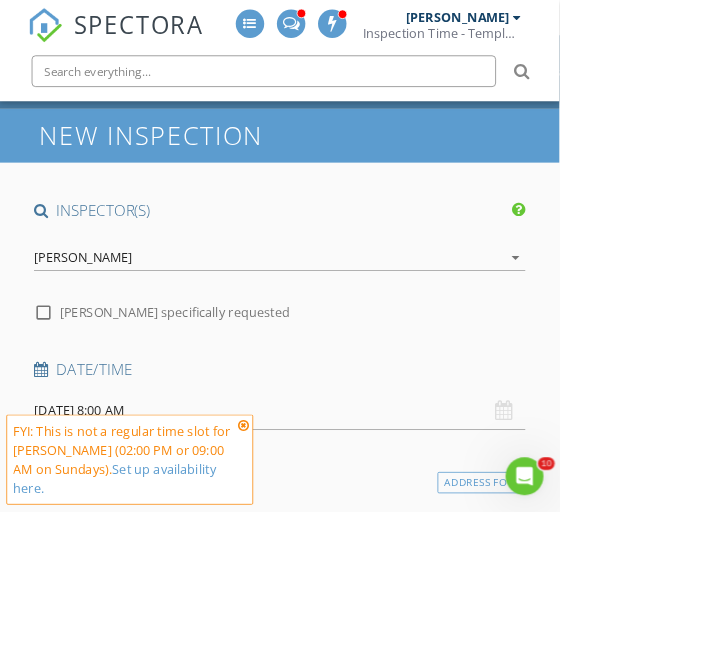 click at bounding box center [308, 537] 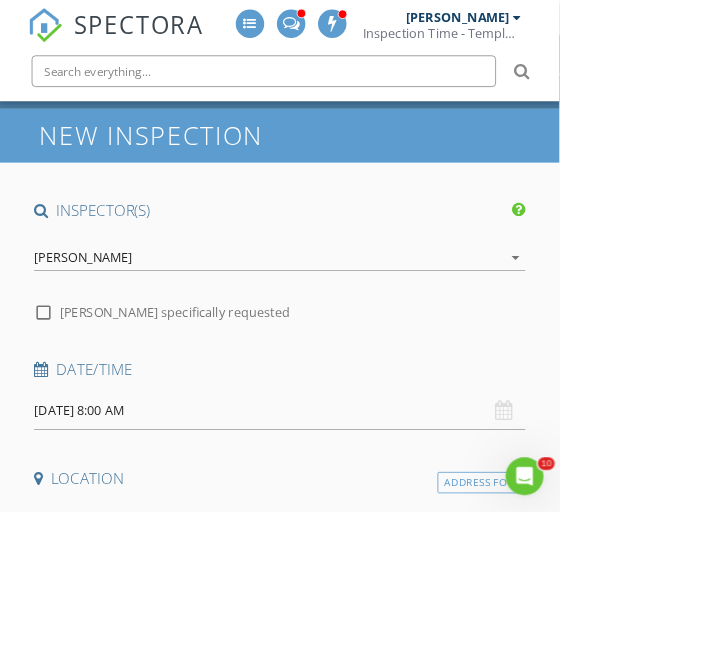 click at bounding box center (247, 655) 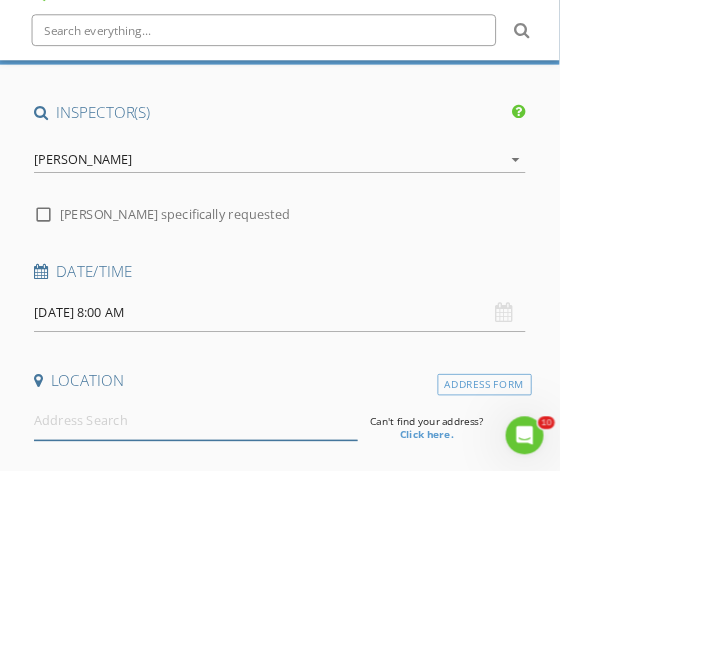 scroll, scrollTop: 155, scrollLeft: 0, axis: vertical 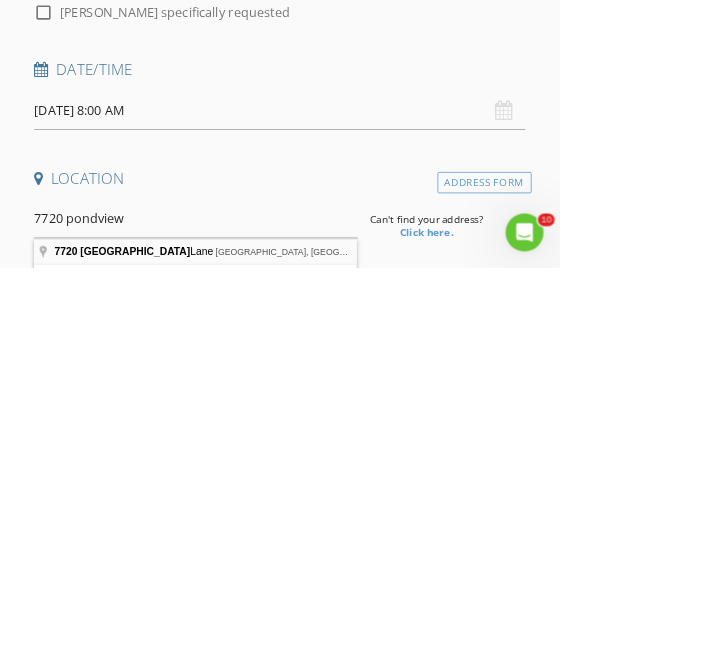 type on "7720 Pondview Lane, Fort Worth, TX, USA" 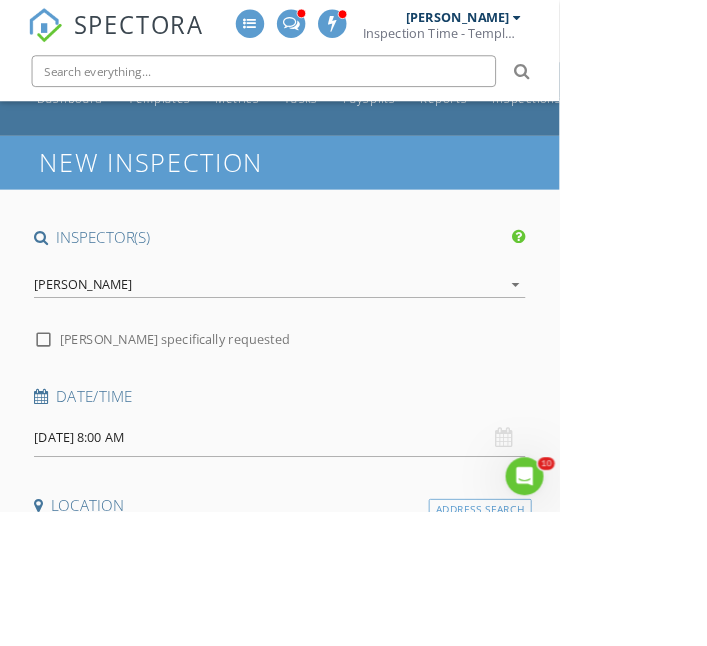 scroll, scrollTop: 0, scrollLeft: 0, axis: both 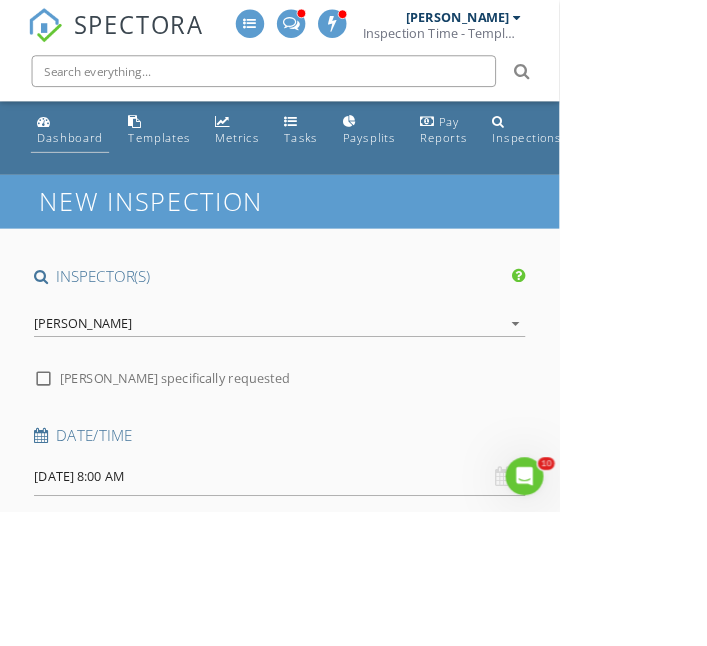 click on "Dashboard" at bounding box center [88, 173] 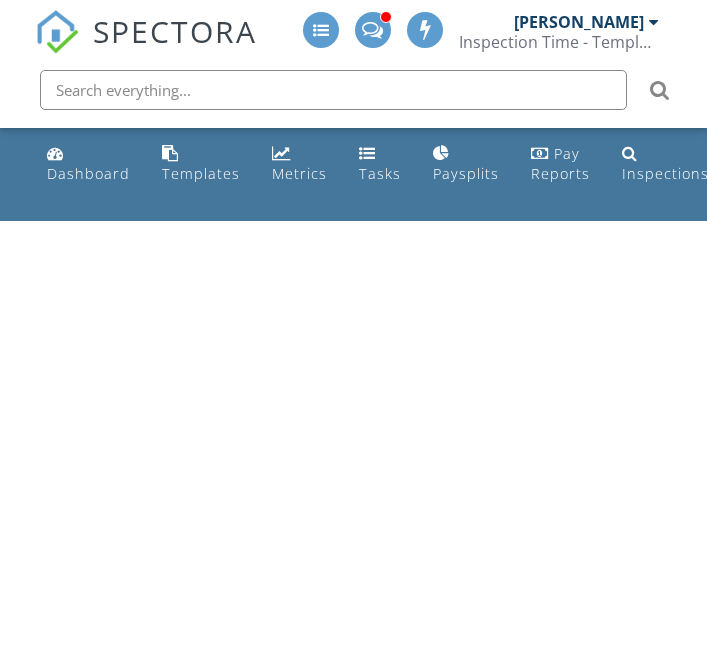 scroll, scrollTop: 0, scrollLeft: 0, axis: both 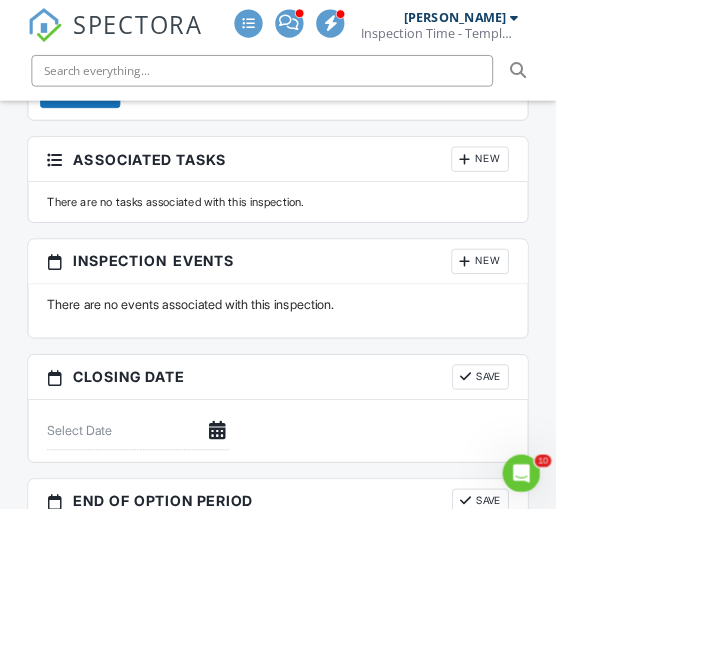 click at bounding box center [631, 855] 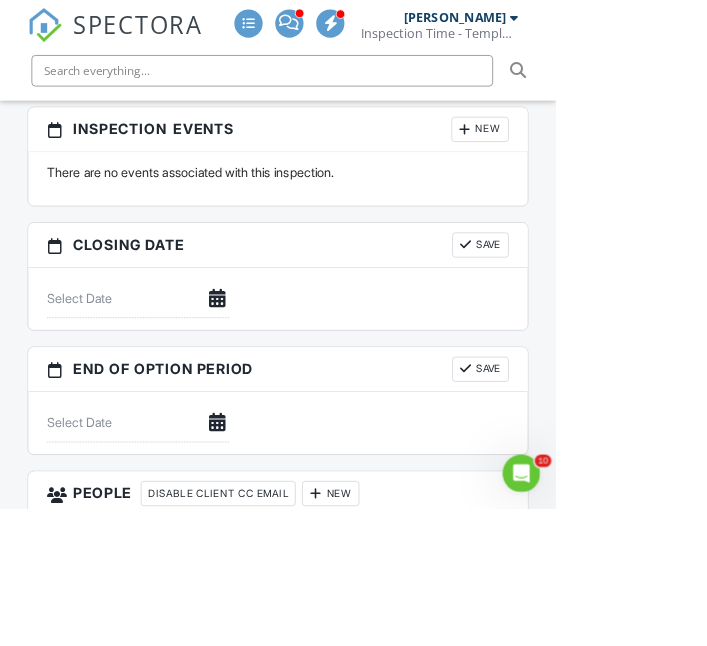 scroll, scrollTop: 2249, scrollLeft: 0, axis: vertical 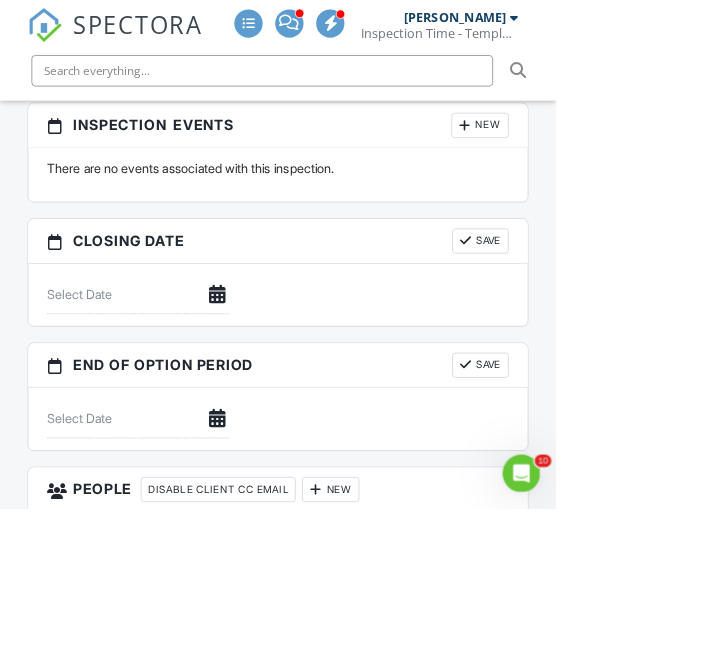 click on "Remove" at bounding box center [547, 844] 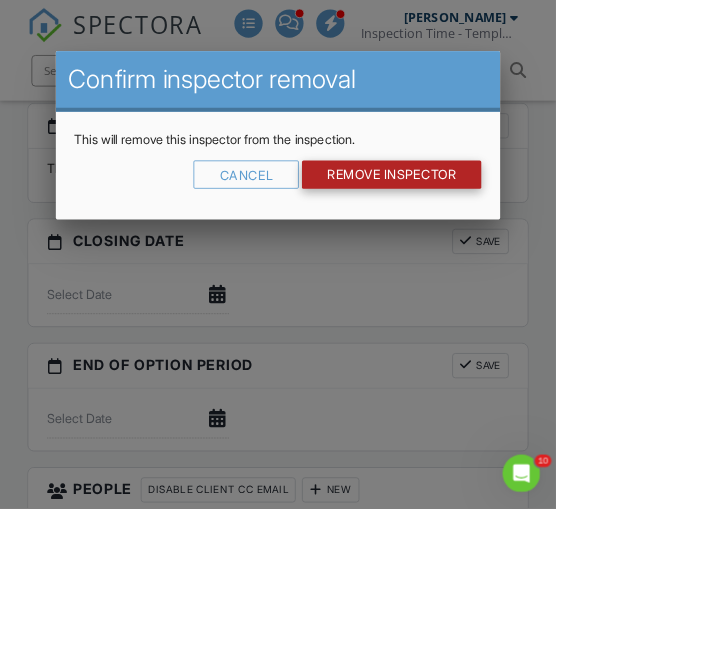click on "Remove Inspector" at bounding box center [498, 222] 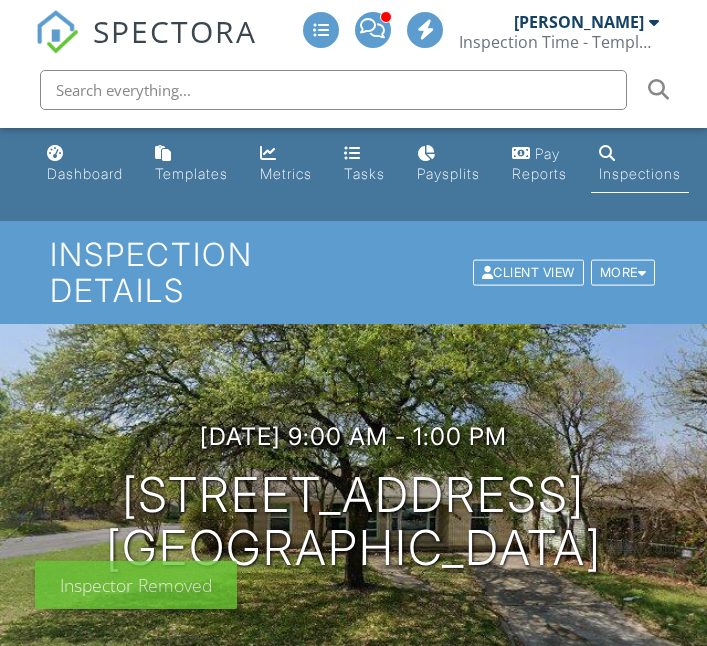 scroll, scrollTop: 0, scrollLeft: 0, axis: both 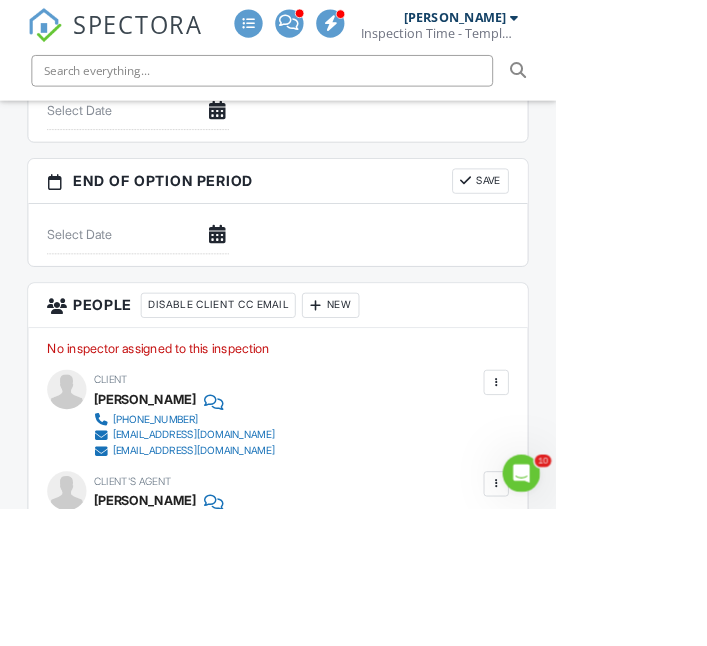 click on "New" at bounding box center (420, 388) 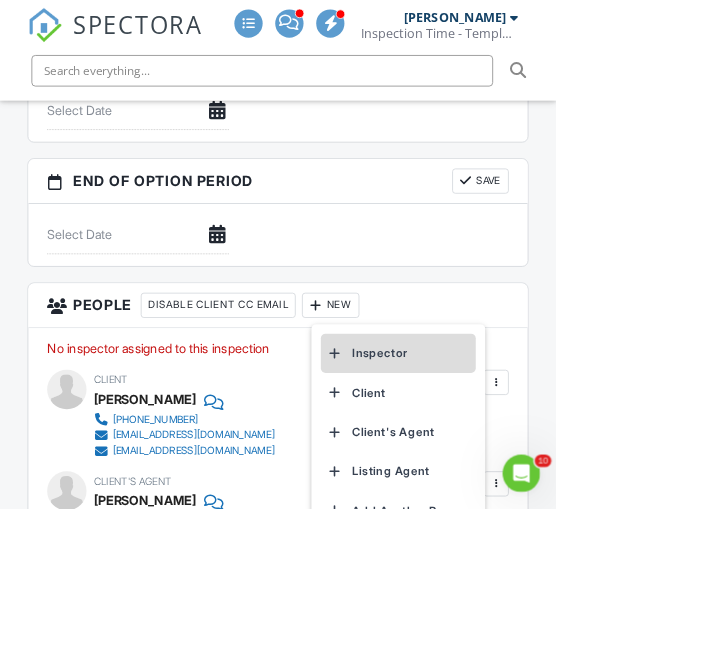 click on "Inspector" at bounding box center [506, 449] 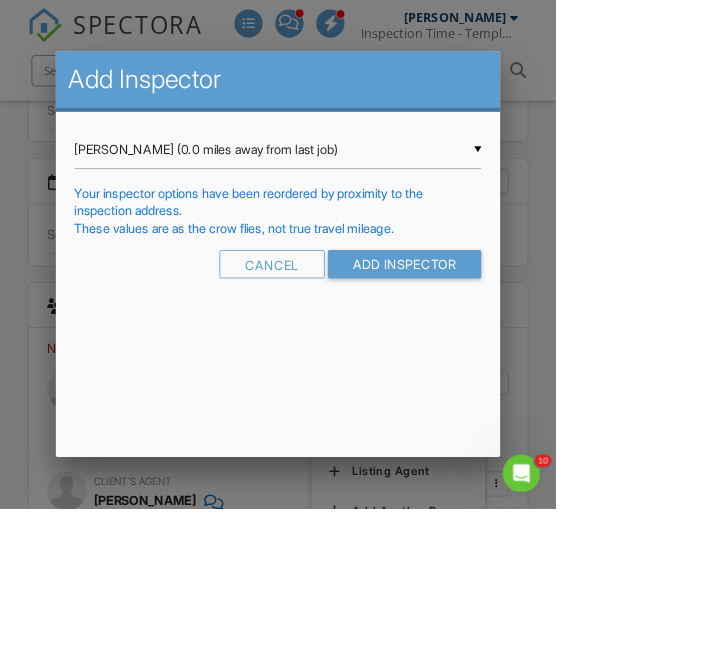 click on "Aaron Davis (0.0 miles away from last job)" at bounding box center [354, 190] 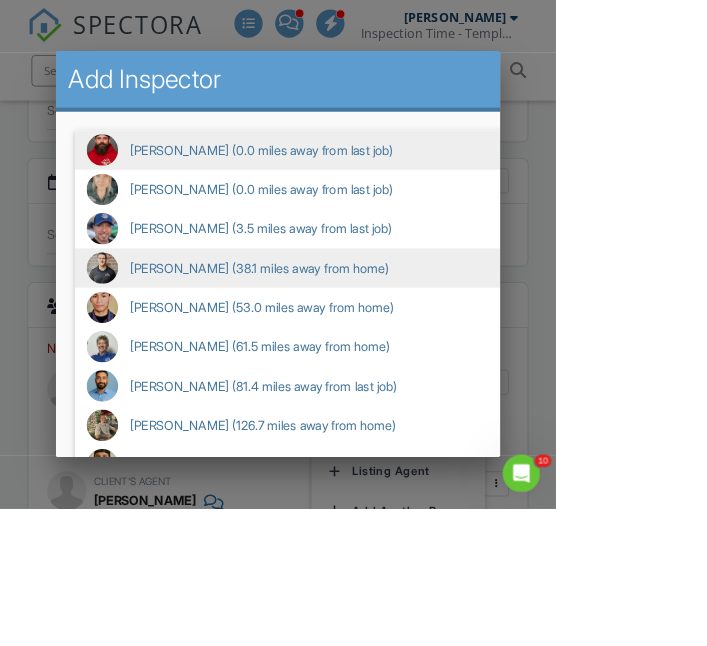 click on "Kris Cline (38.1 miles away from home)" at bounding box center (430, 341) 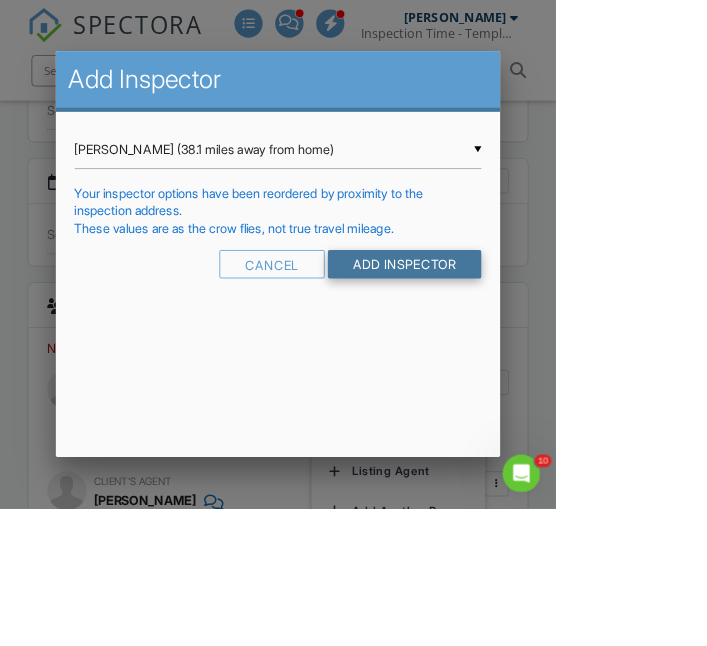 click on "Add Inspector" at bounding box center [515, 336] 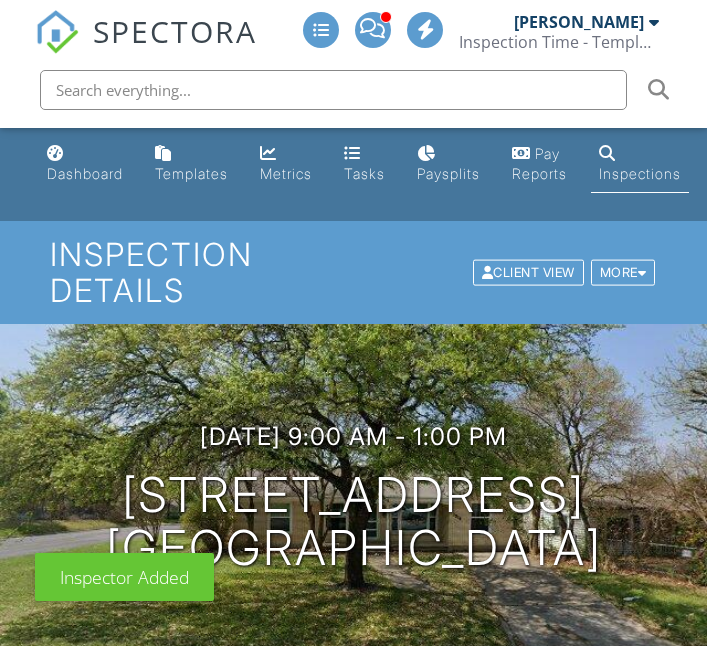 scroll, scrollTop: 0, scrollLeft: 0, axis: both 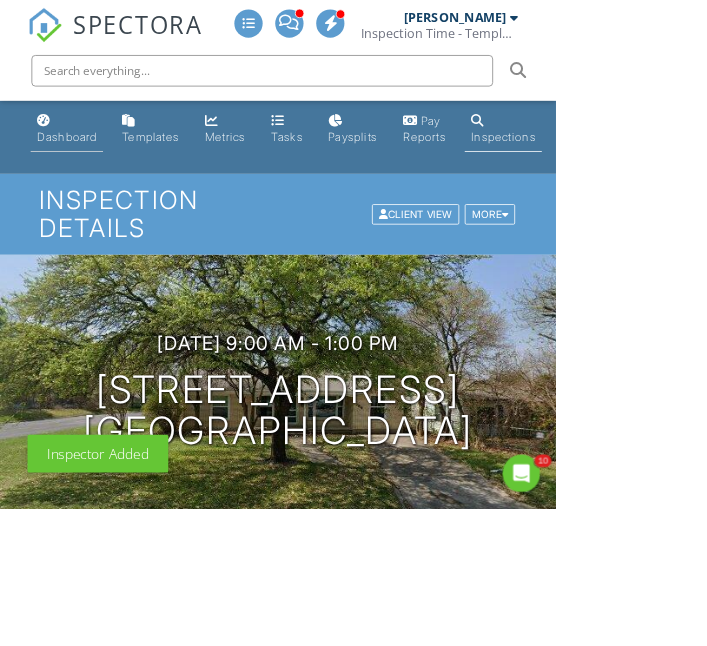 click on "Dashboard" at bounding box center [85, 173] 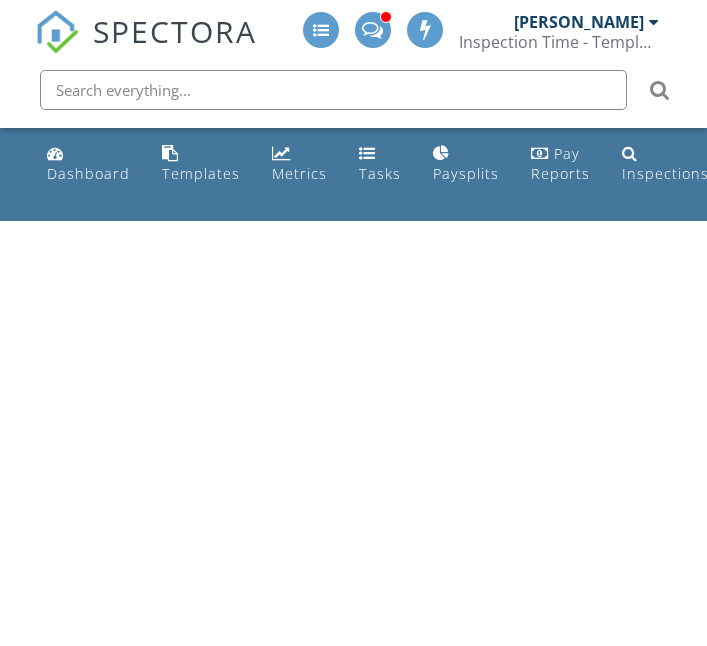 scroll, scrollTop: 0, scrollLeft: 0, axis: both 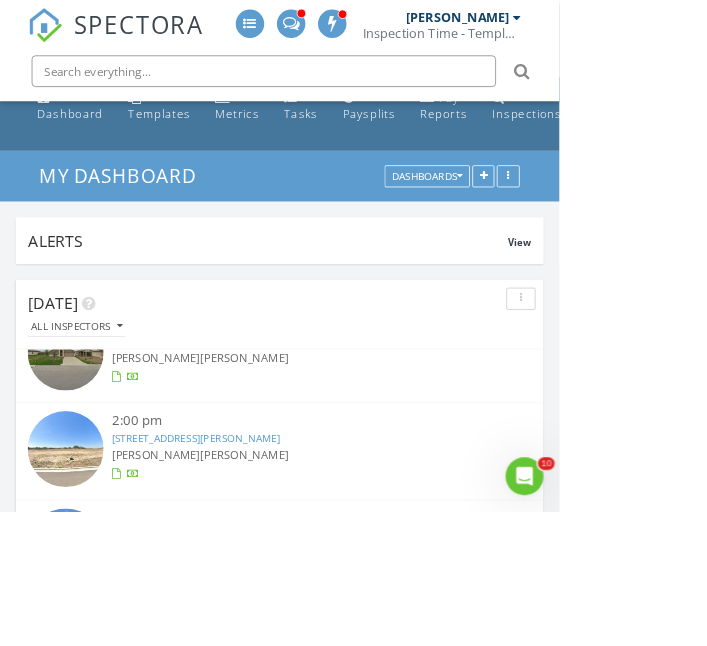 click at bounding box center (333, 90) 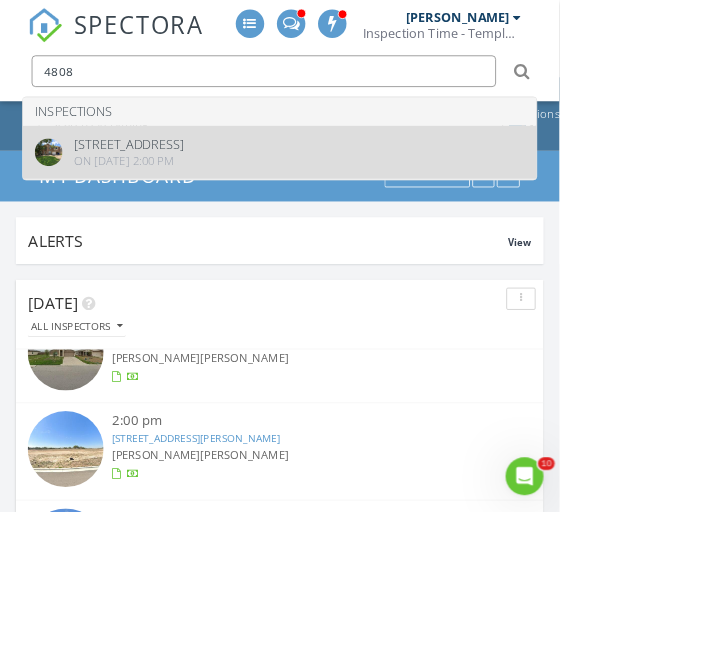 type on "4808" 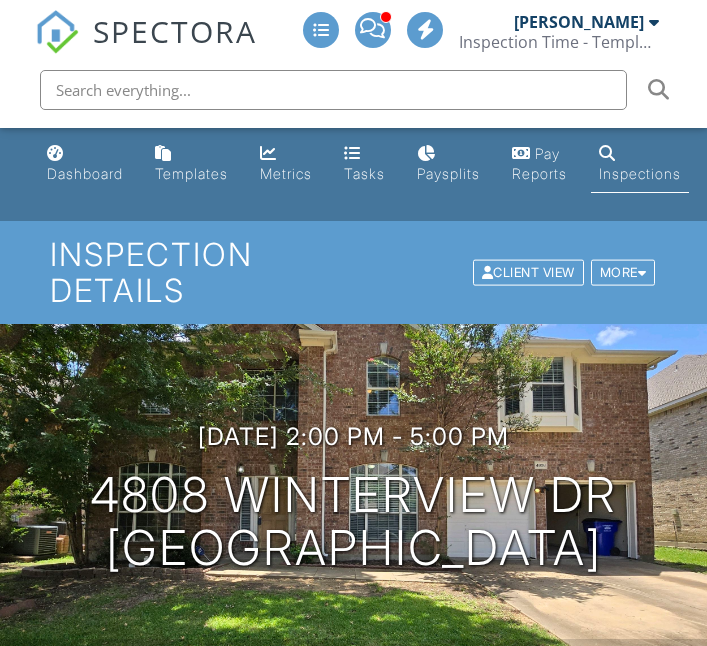 scroll, scrollTop: 0, scrollLeft: 0, axis: both 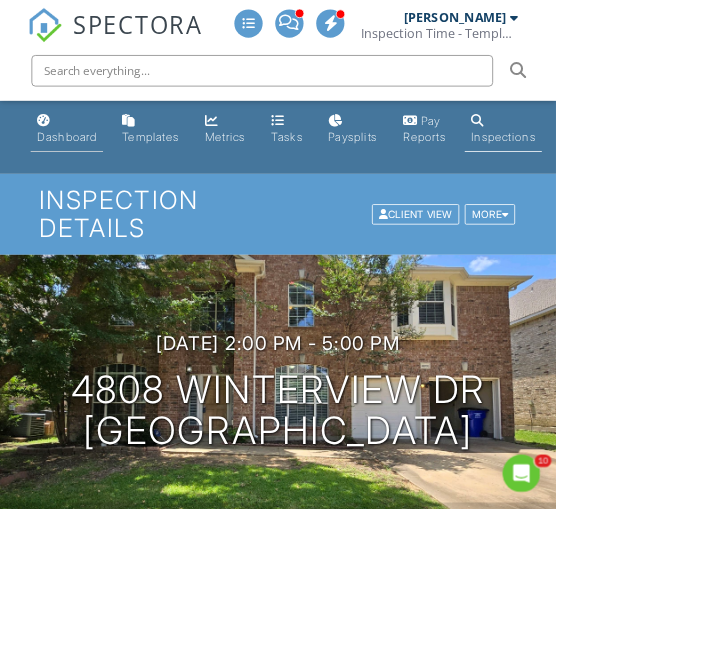 click on "Dashboard" at bounding box center [85, 173] 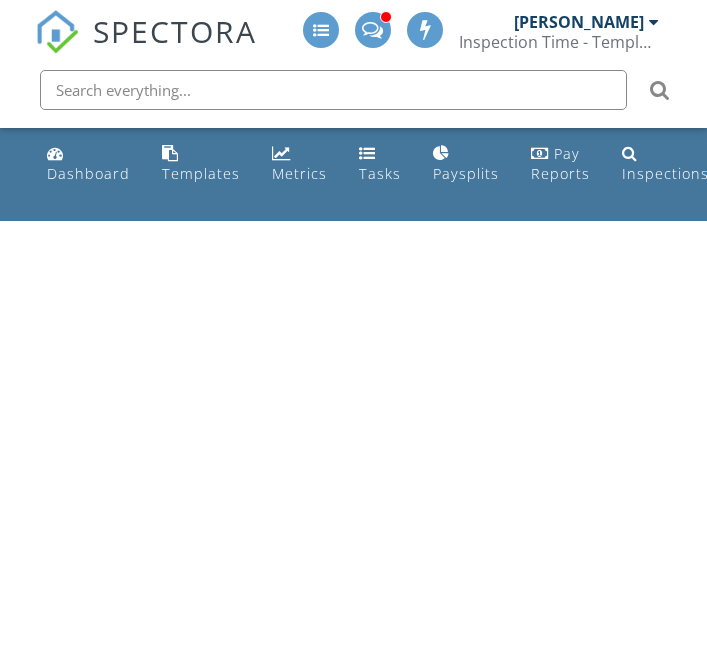 scroll, scrollTop: 0, scrollLeft: 0, axis: both 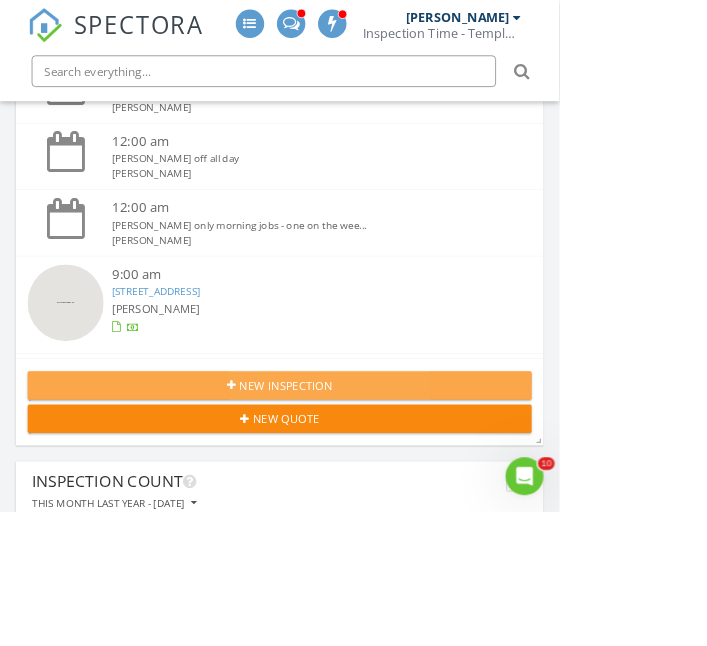 click on "New Inspection" at bounding box center (353, 487) 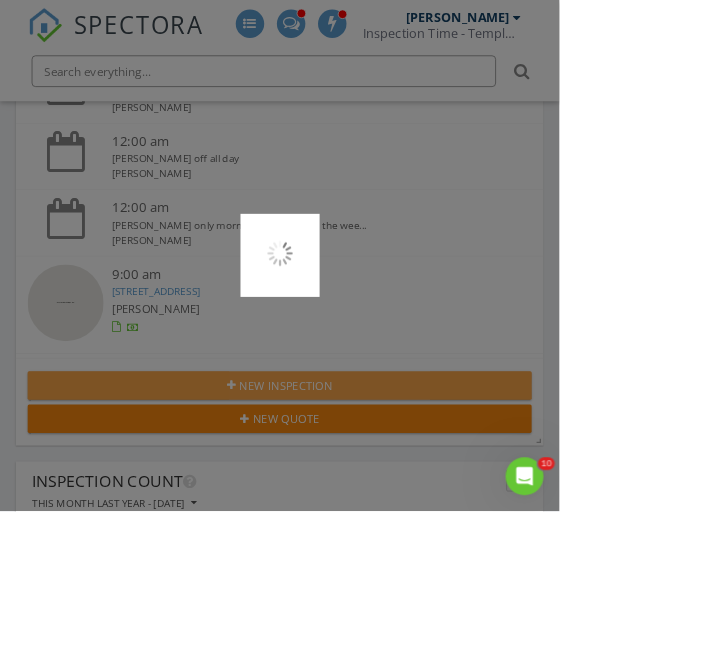 scroll, scrollTop: 502, scrollLeft: 0, axis: vertical 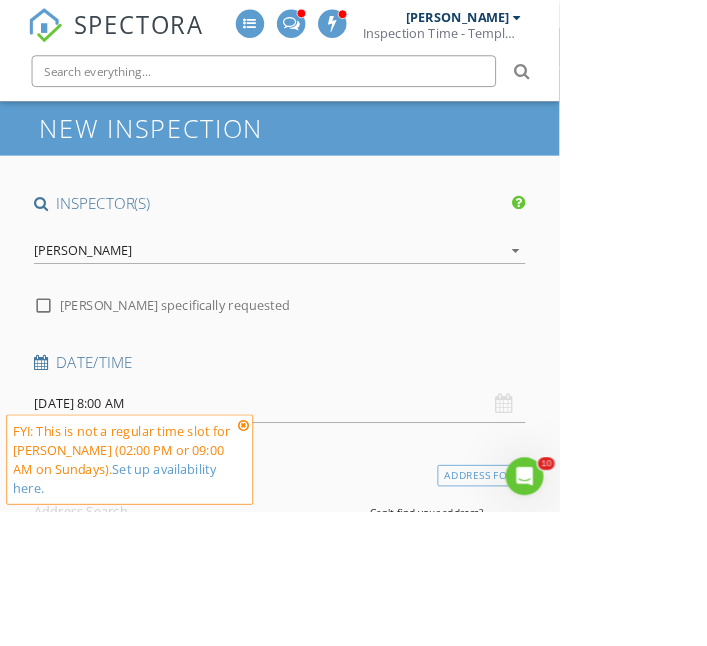 click on "[PERSON_NAME]" at bounding box center (105, 317) 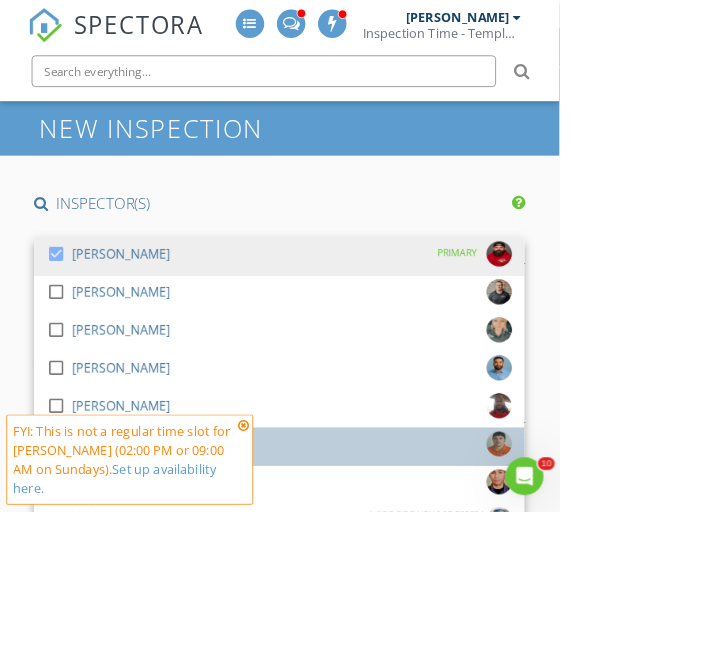 click at bounding box center (71, 561) 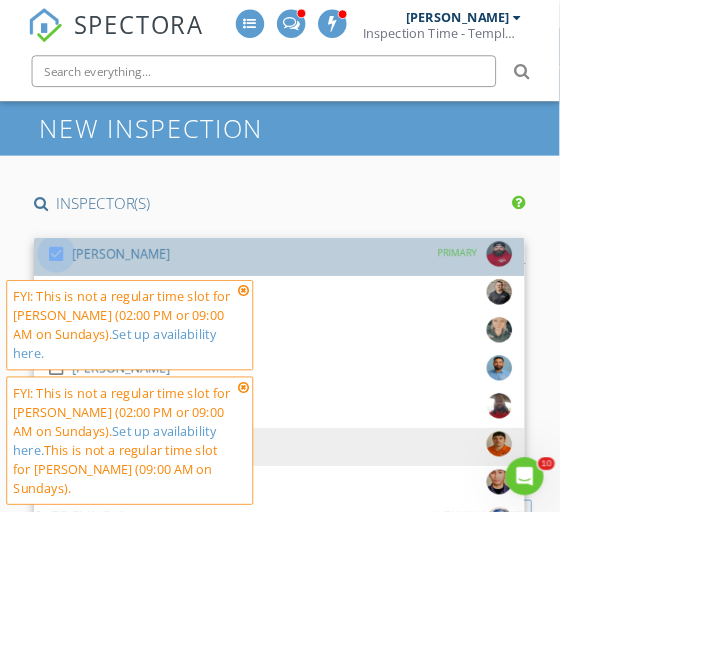 click at bounding box center [71, 321] 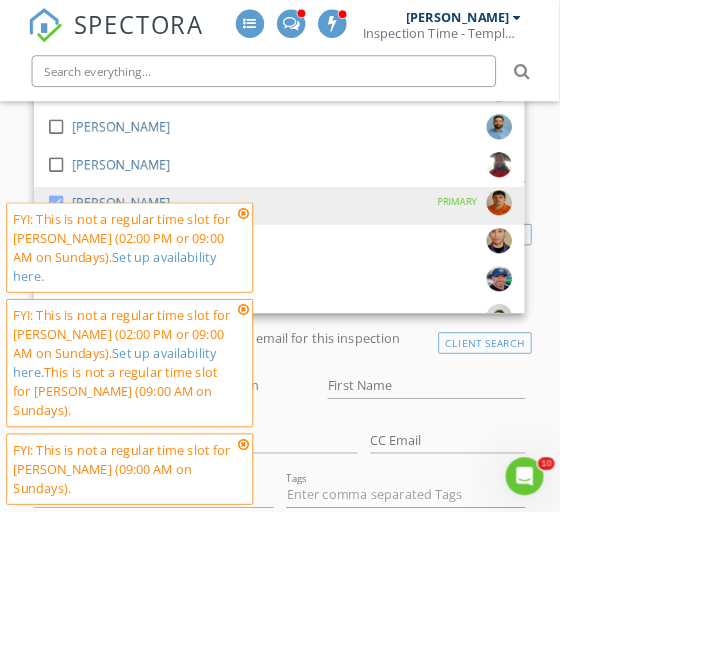 scroll, scrollTop: 401, scrollLeft: 0, axis: vertical 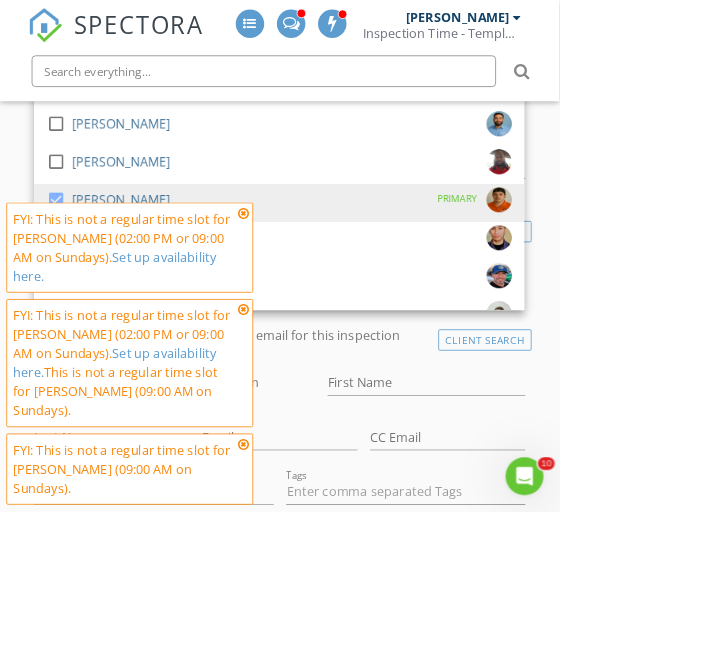 click at bounding box center [308, 391] 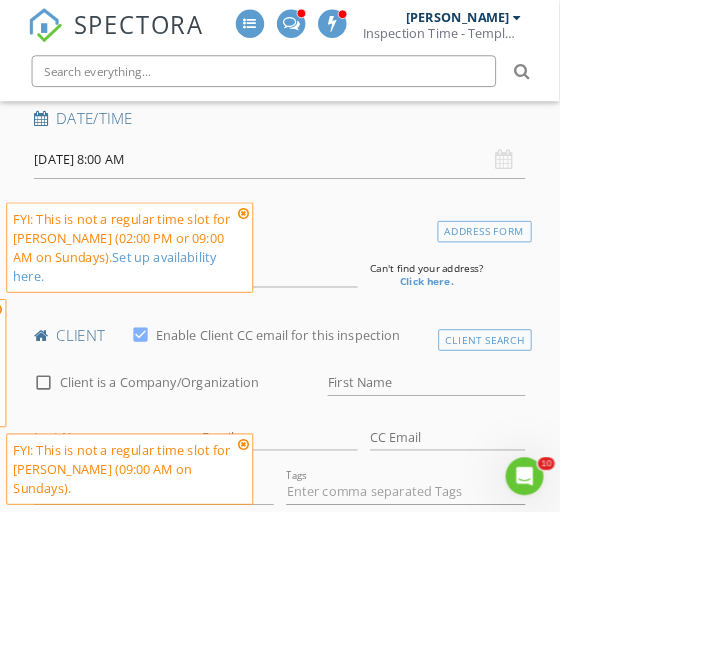 click at bounding box center [308, 269] 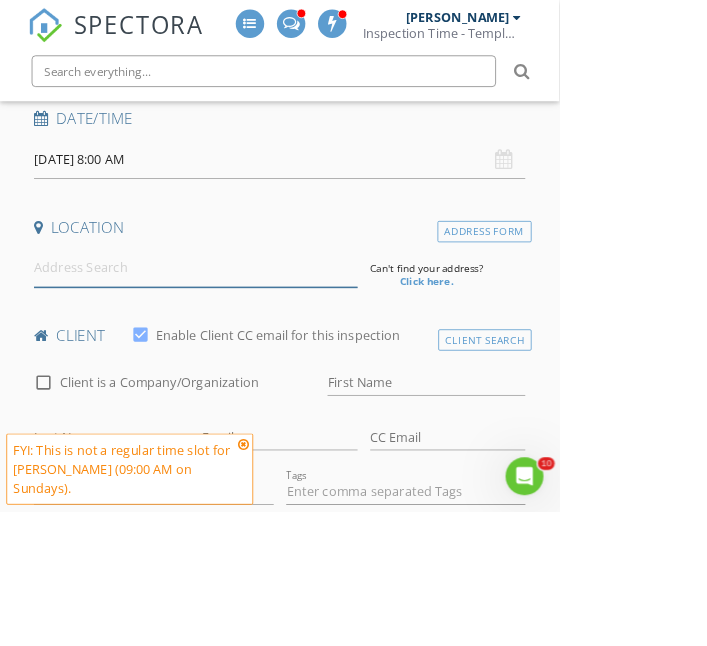 click at bounding box center (247, 338) 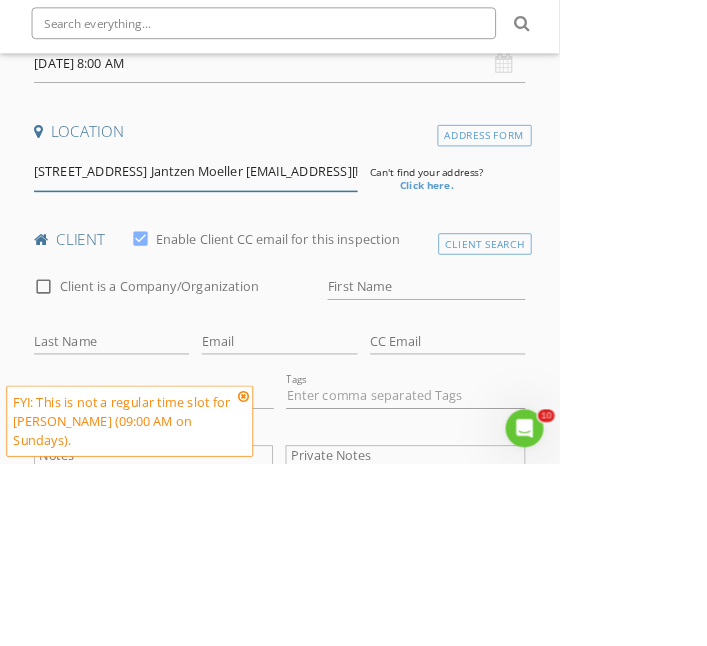 scroll, scrollTop: 0, scrollLeft: 235, axis: horizontal 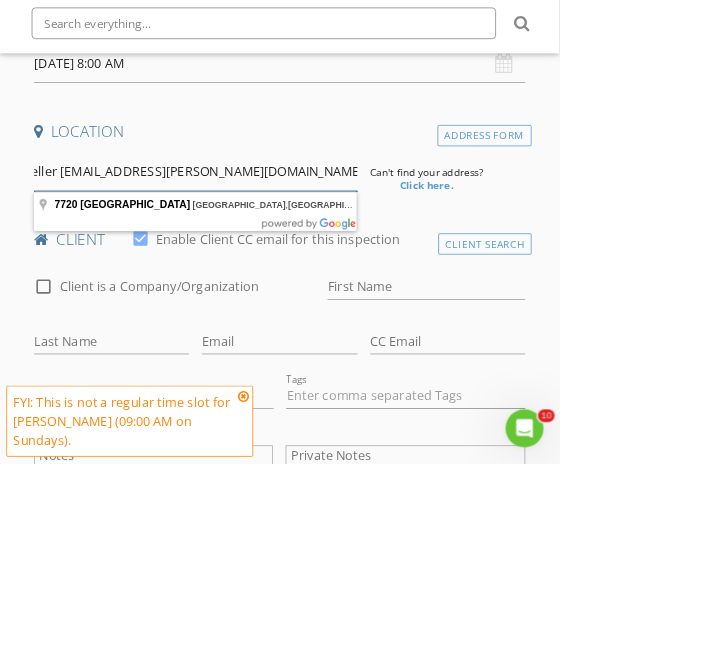 type on "7720 Pondview Lane Fort Worth, TX 76123 Jantzen Moeller jantzen.natalie@yahoo.com" 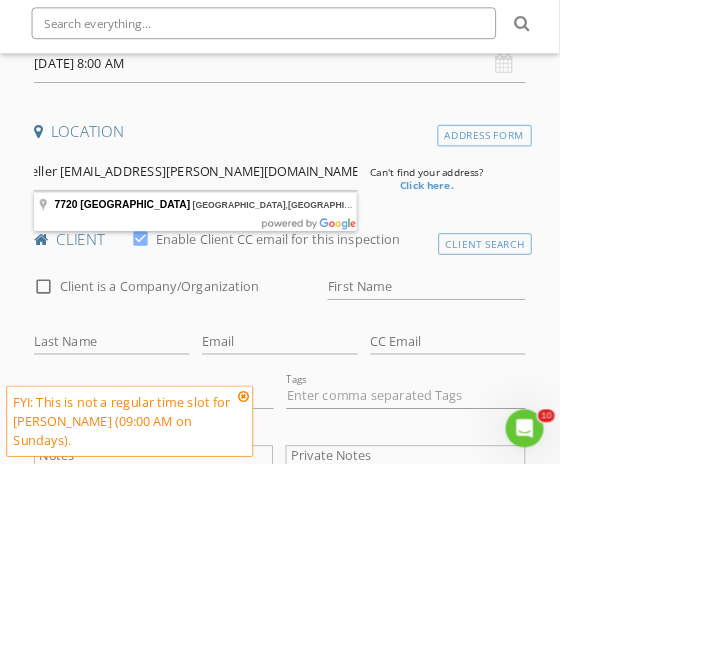 click on "SPECTORA
Aaron Davis
Inspection Time - Temple/Waco
Role:
Inspector
Change Role
Dashboard
New Inspection
Inspections
Calendar
Template Editor
Contacts
Automations
Team
Metrics
Payments
Data Exports
Billing
Conversations
Tasks
Reporting
Advanced
Equipment
Settings
What's New
Sign Out
Change Active Role
Your account has more than one possible role. Please choose how you'd like to view the site:
Company/Agency
City
Role
Dashboard
Templates
Metrics
Tasks
Paysplits
Pay Reports
Inspections
Settings
Support Center
Google Listing Truck Tiktok Porch" at bounding box center (353, 1447) 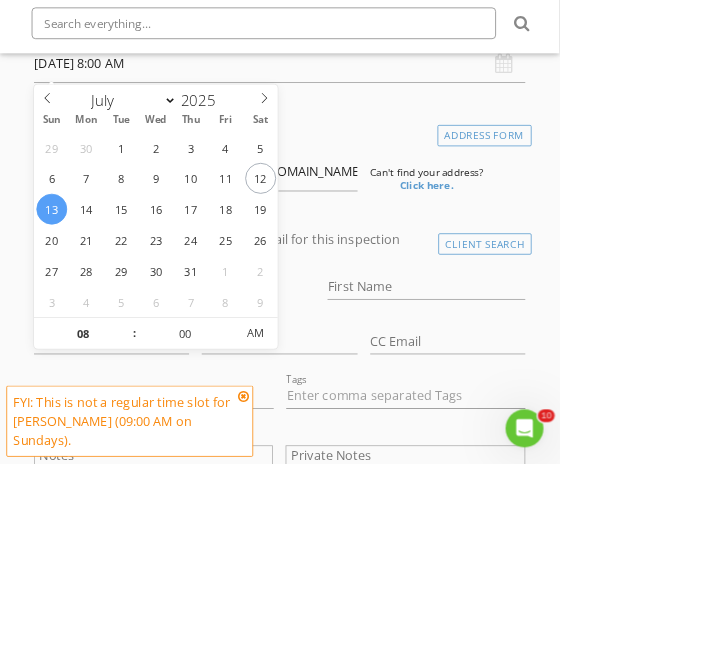 scroll, scrollTop: 462, scrollLeft: 0, axis: vertical 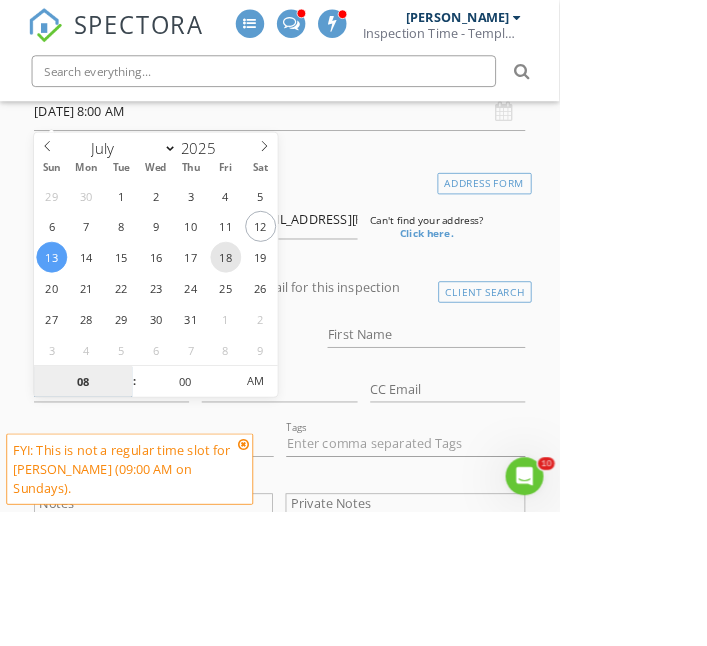 type on "07/18/2025 8:00 AM" 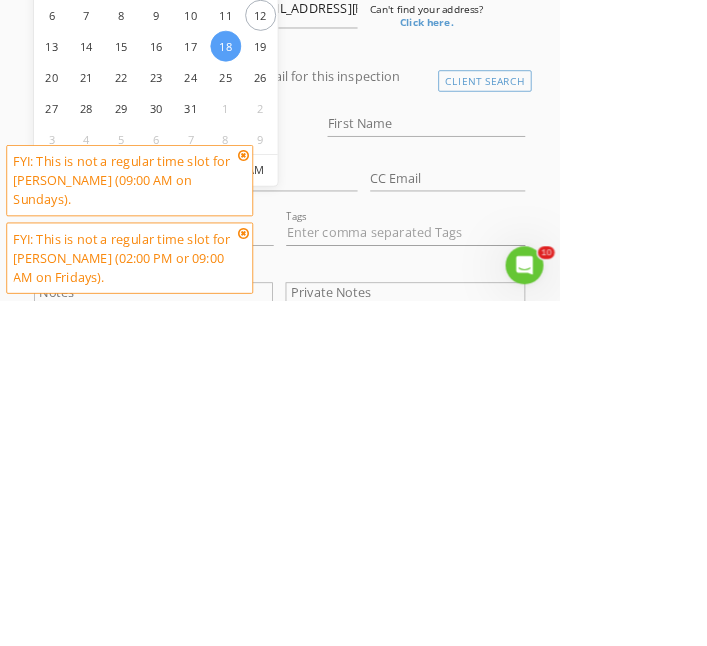 type on "9" 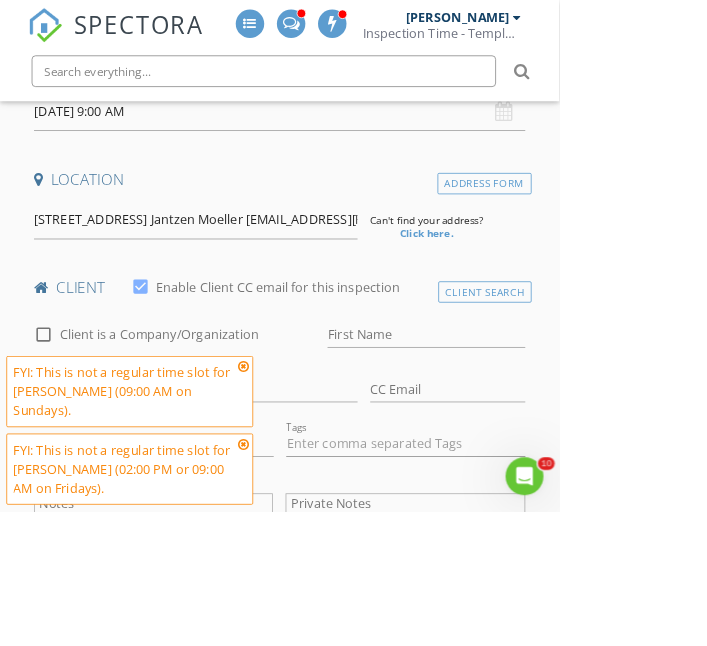 click on "SPECTORA
Aaron Davis
Inspection Time - Temple/Waco
Role:
Inspector
Change Role
Dashboard
New Inspection
Inspections
Calendar
Template Editor
Contacts
Automations
Team
Metrics
Payments
Data Exports
Billing
Conversations
Tasks
Reporting
Advanced
Equipment
Settings
What's New
Sign Out
Change Active Role
Your account has more than one possible role. Please choose how you'd like to view the site:
Company/Agency
City
Role
Dashboard
Templates
Metrics
Tasks
Paysplits
Pay Reports
Inspections
Settings
Support Center
Google Listing Truck Tiktok Porch" at bounding box center (353, 1447) 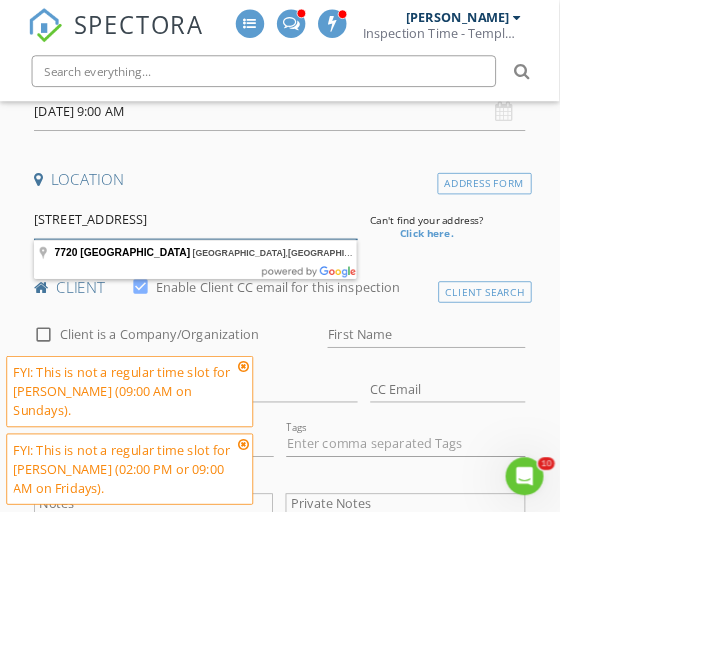 scroll, scrollTop: 0, scrollLeft: 0, axis: both 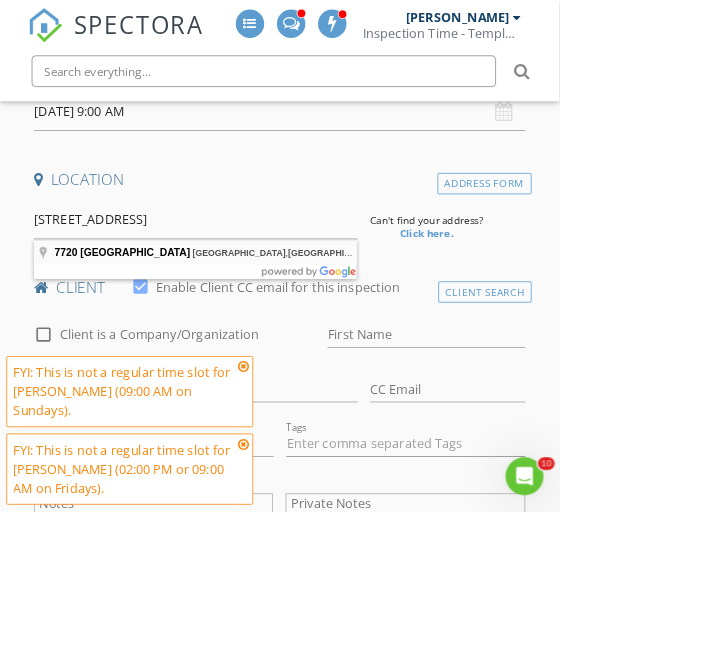 type on "7720 Pondview Lane, Fort Worth, TX 76123, USA" 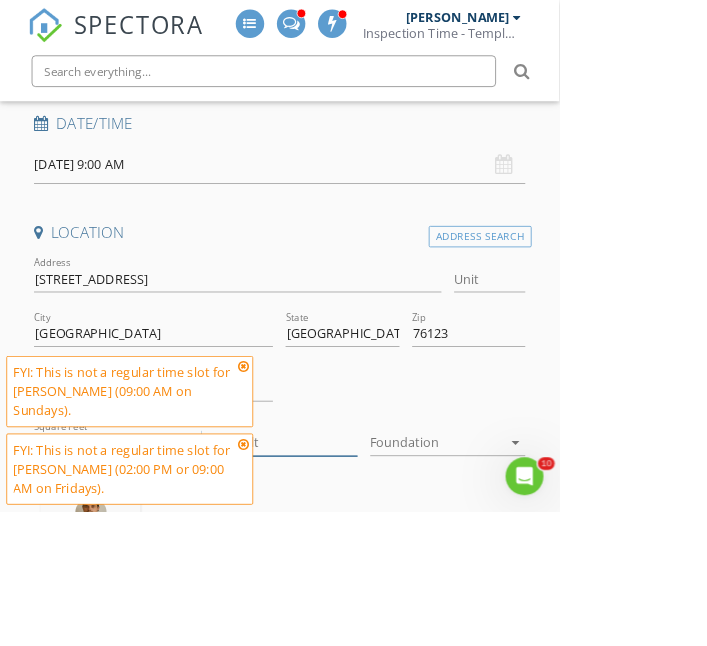 click on "Year Built" at bounding box center (353, 559) 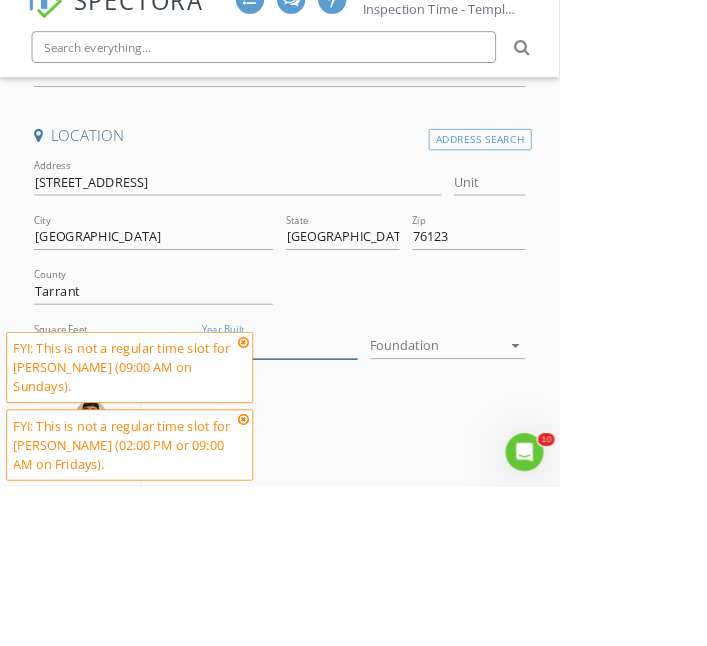 scroll, scrollTop: 486, scrollLeft: 0, axis: vertical 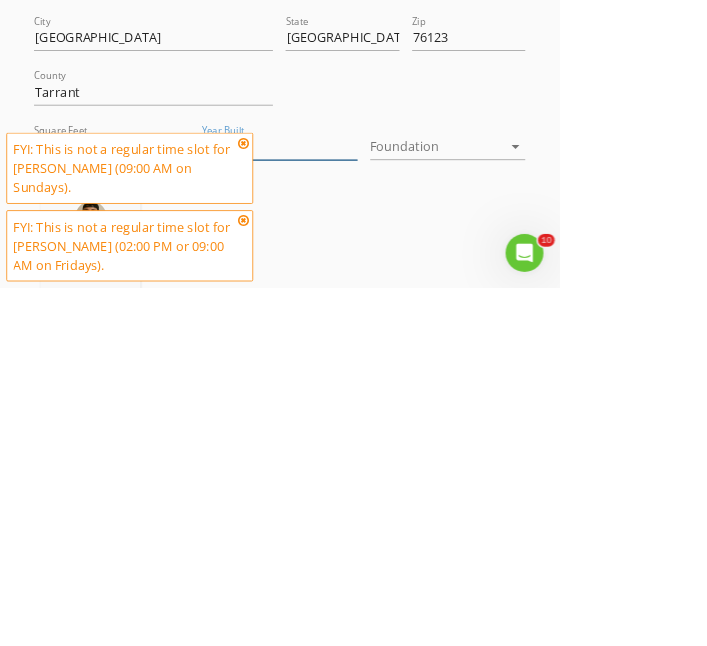 type on "2025" 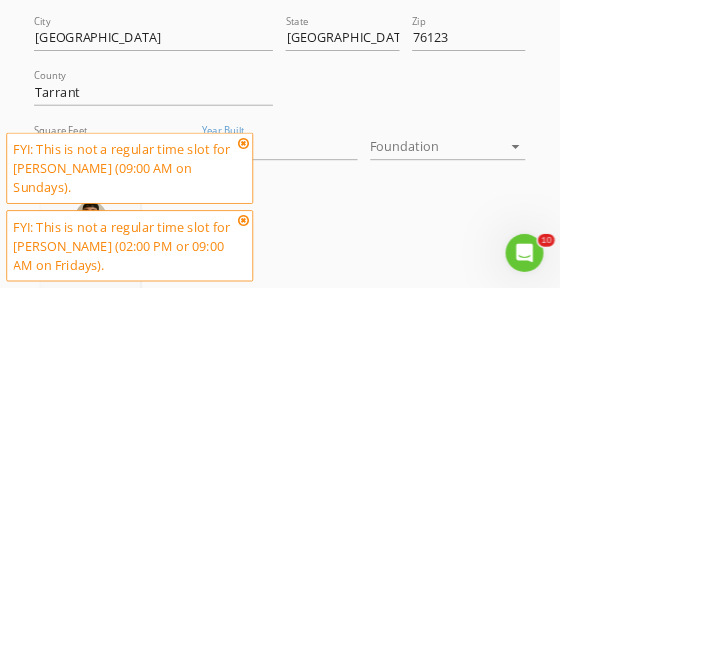 click on "0" at bounding box center [141, 468] 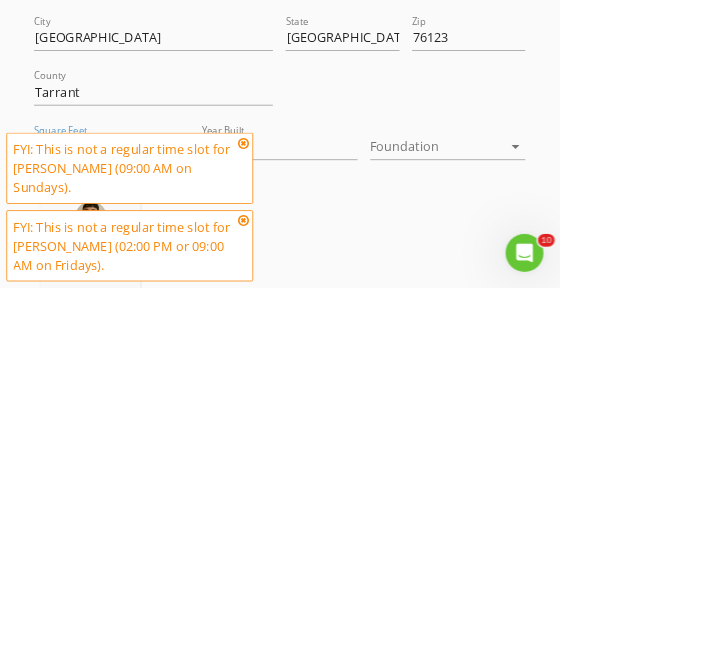 type on "2500" 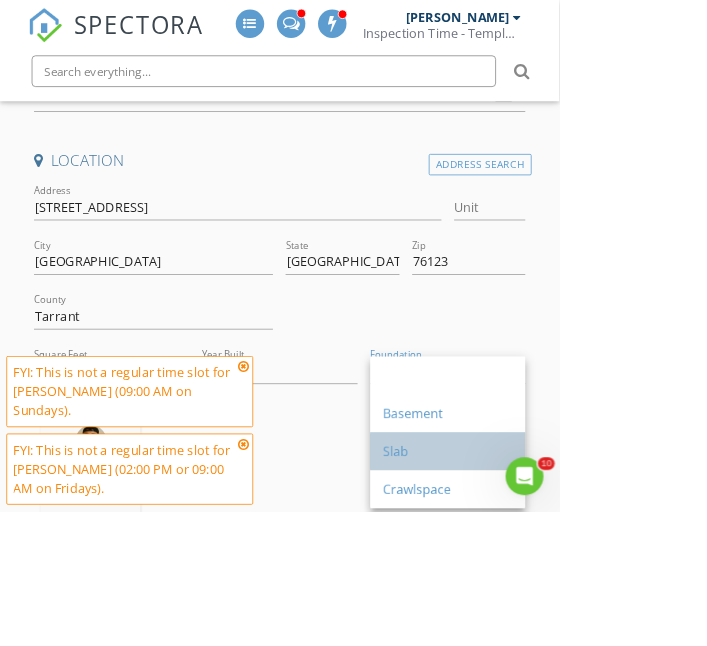 click on "Slab" at bounding box center (566, 570) 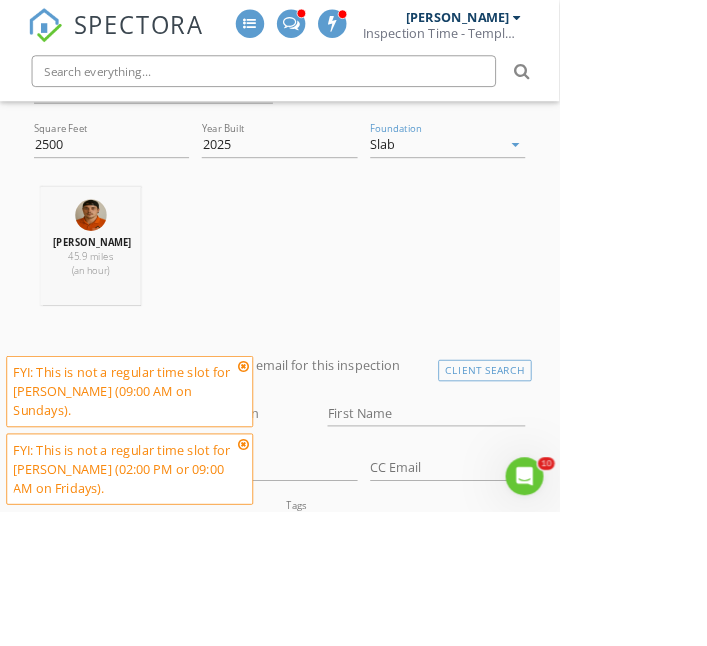 scroll, scrollTop: 781, scrollLeft: 0, axis: vertical 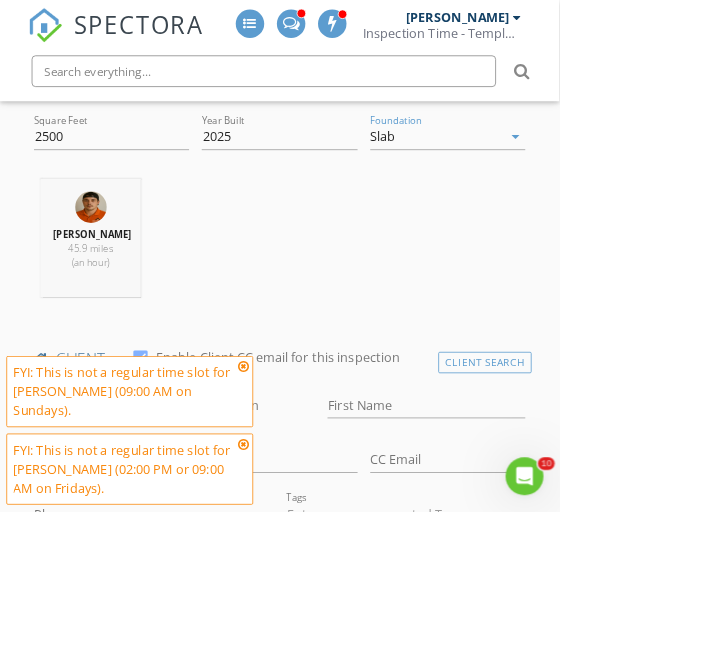 click at bounding box center [308, 463] 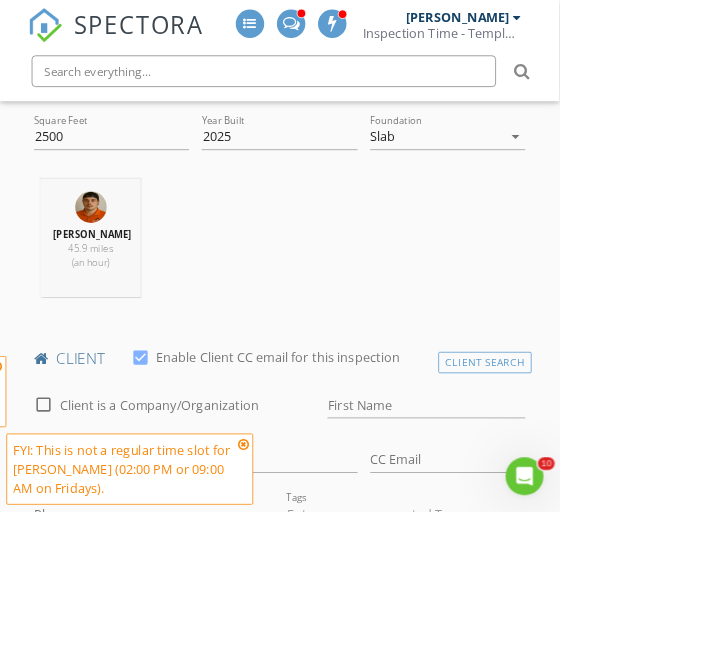 click at bounding box center (308, 561) 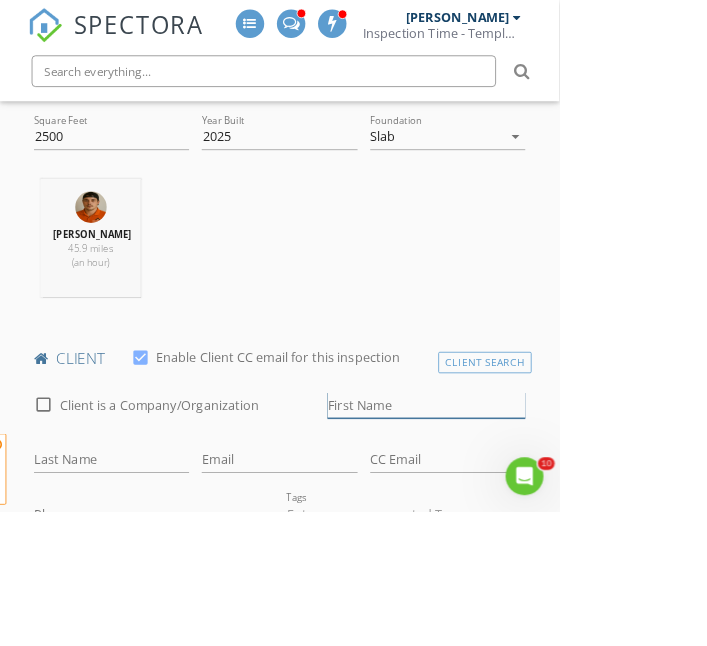 click on "First Name" at bounding box center (539, 512) 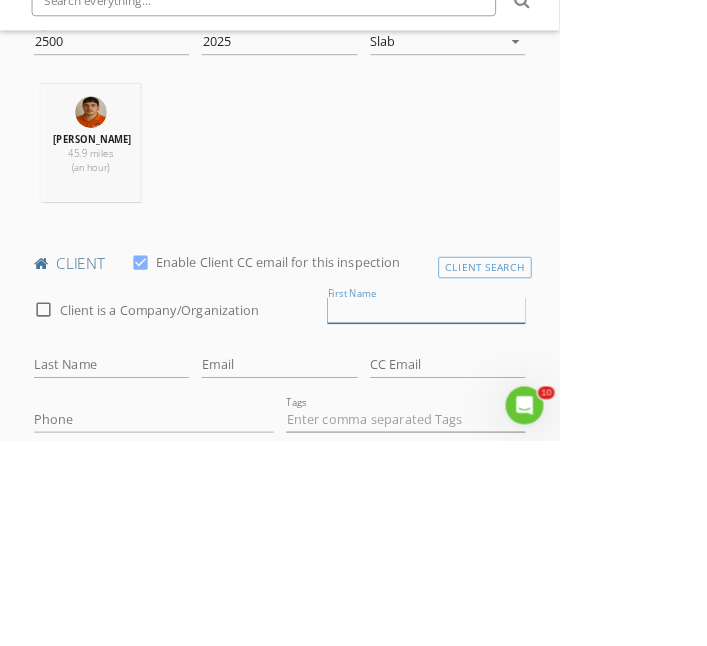 scroll, scrollTop: 812, scrollLeft: 0, axis: vertical 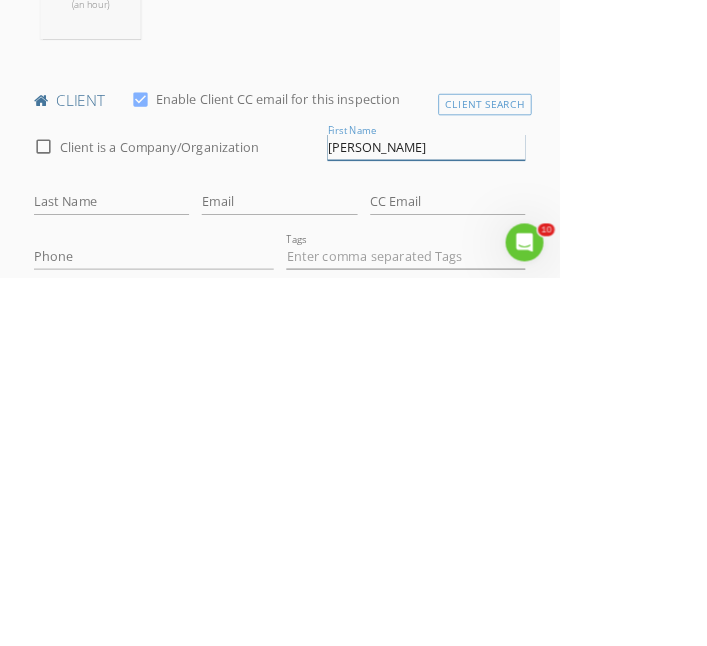 type on "Jantzen Moeller" 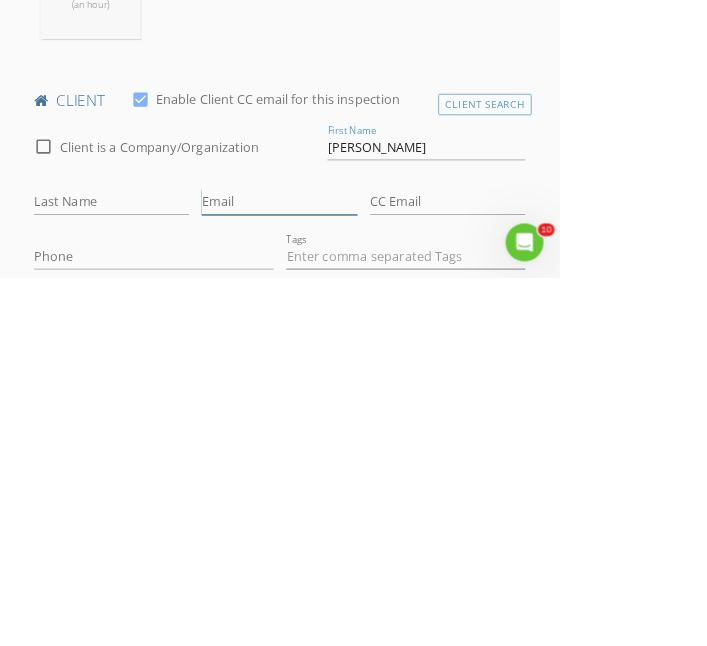 click on "Email" at bounding box center (353, 550) 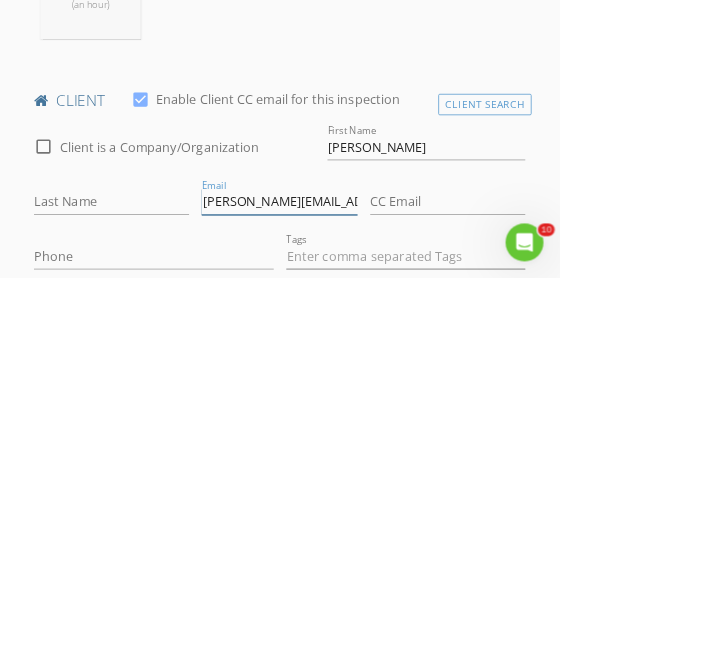scroll, scrollTop: 0, scrollLeft: 10, axis: horizontal 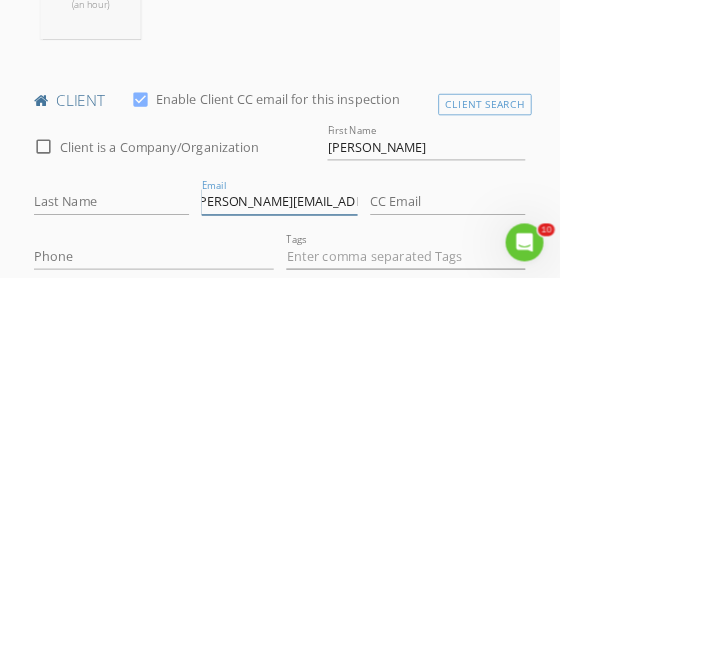 type on "jantzen.natalie@yahoo.com" 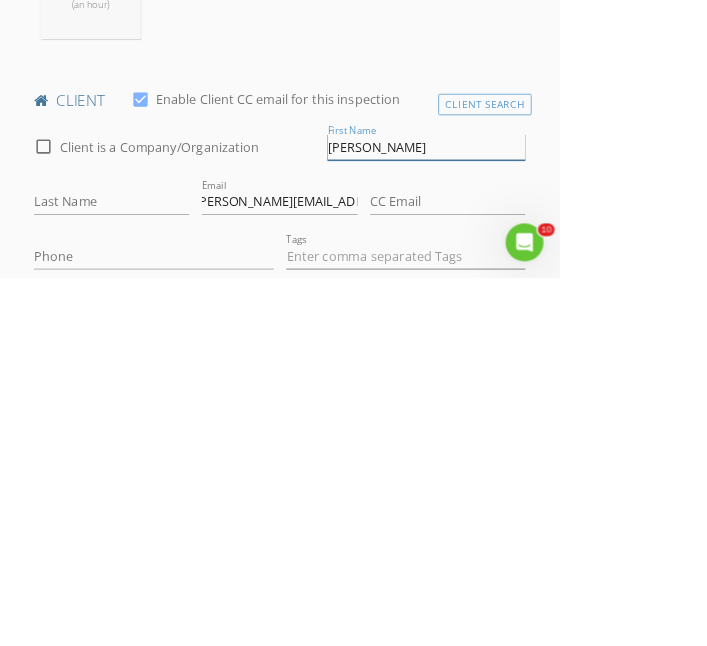 scroll, scrollTop: 0, scrollLeft: 0, axis: both 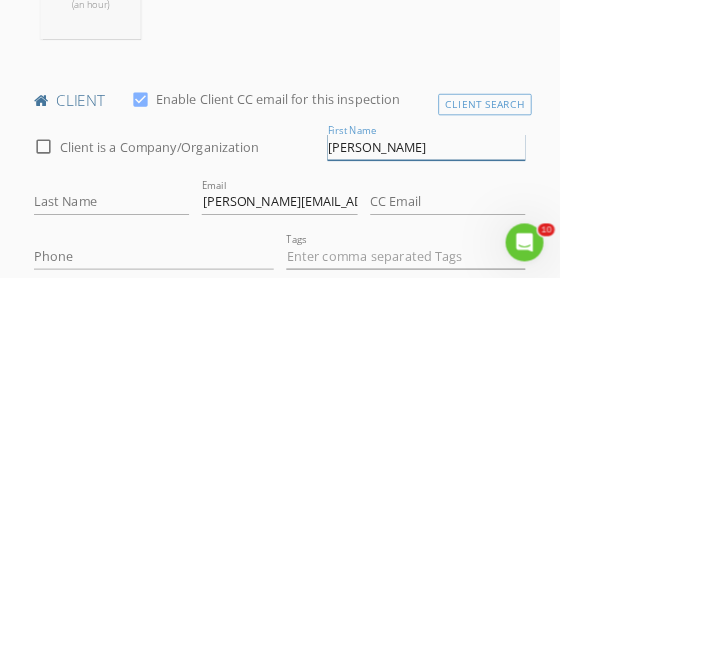 type on "Jantzen" 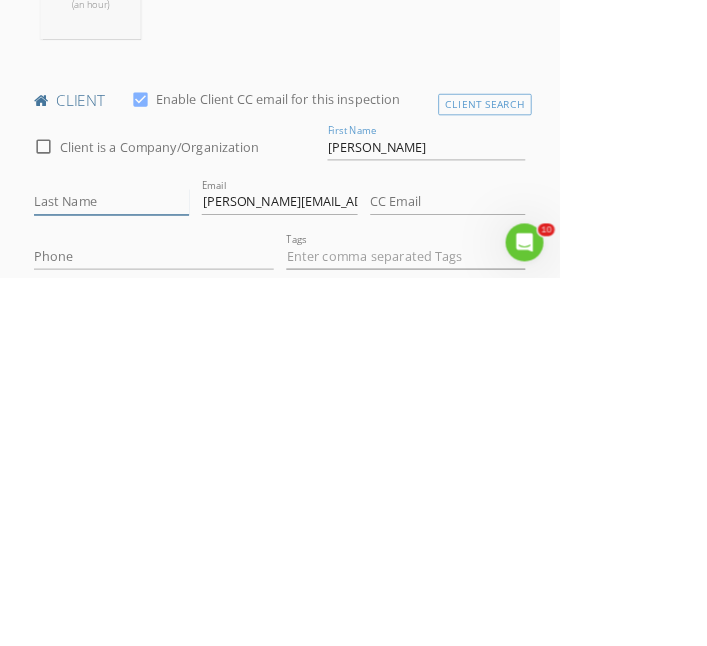 click on "Last Name" at bounding box center (141, 550) 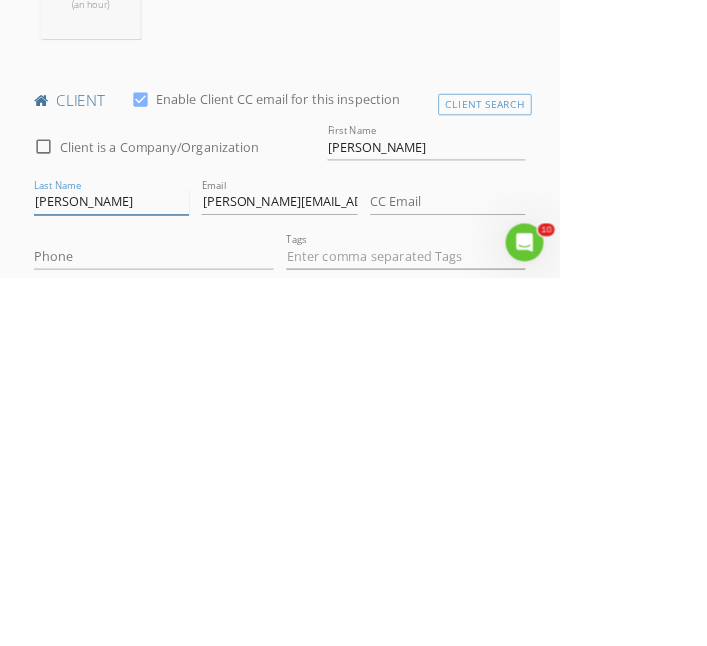 type on "Moeller" 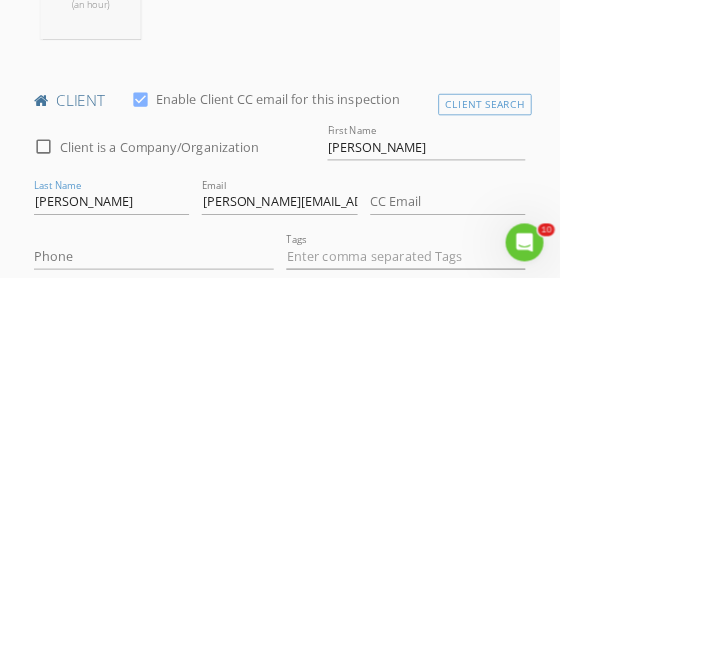 scroll, scrollTop: 812, scrollLeft: 0, axis: vertical 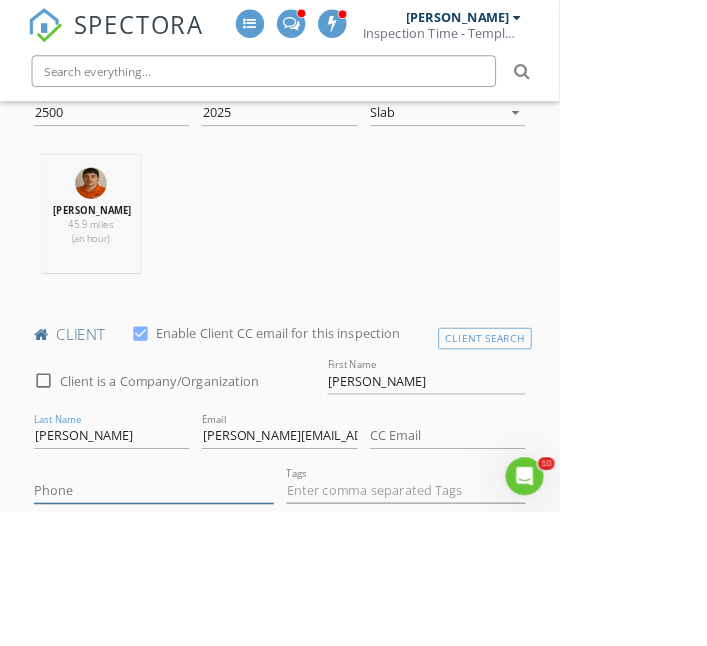 click on "Phone" at bounding box center (194, 619) 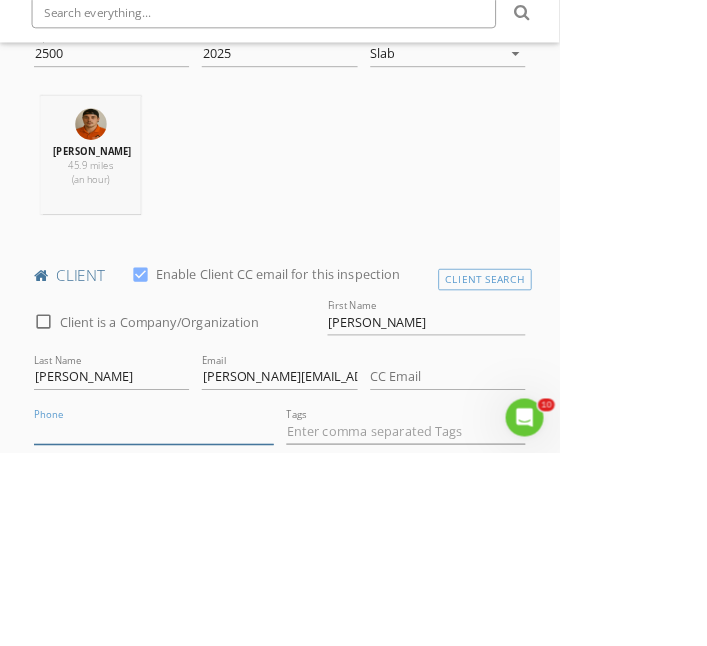 scroll, scrollTop: 812, scrollLeft: 0, axis: vertical 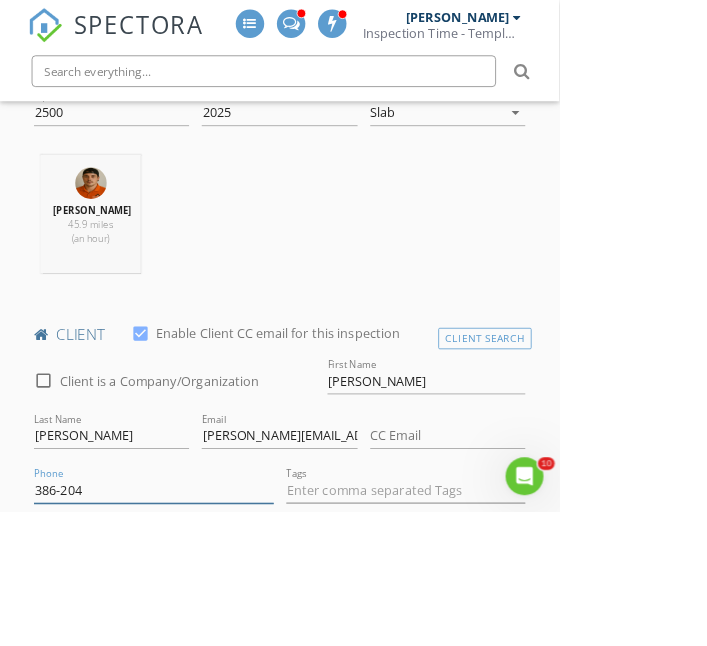 click on "386-204" at bounding box center (194, 619) 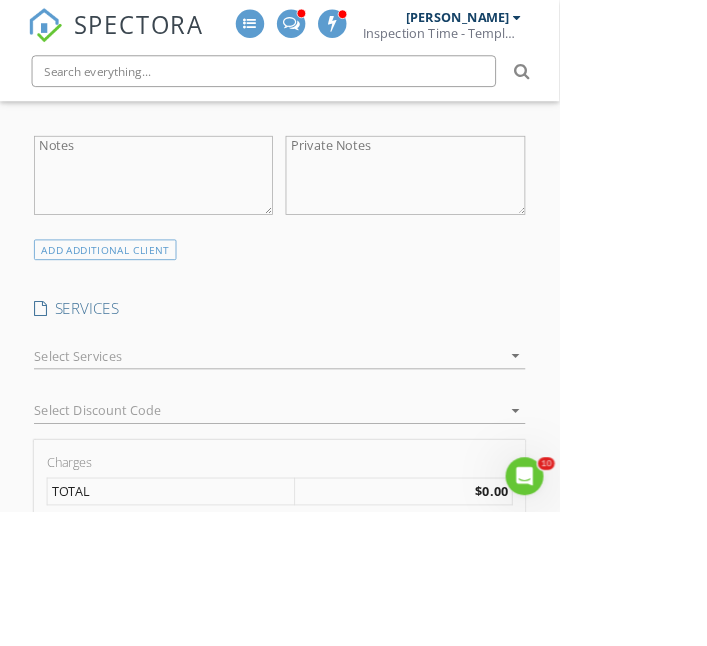 scroll, scrollTop: 1327, scrollLeft: 0, axis: vertical 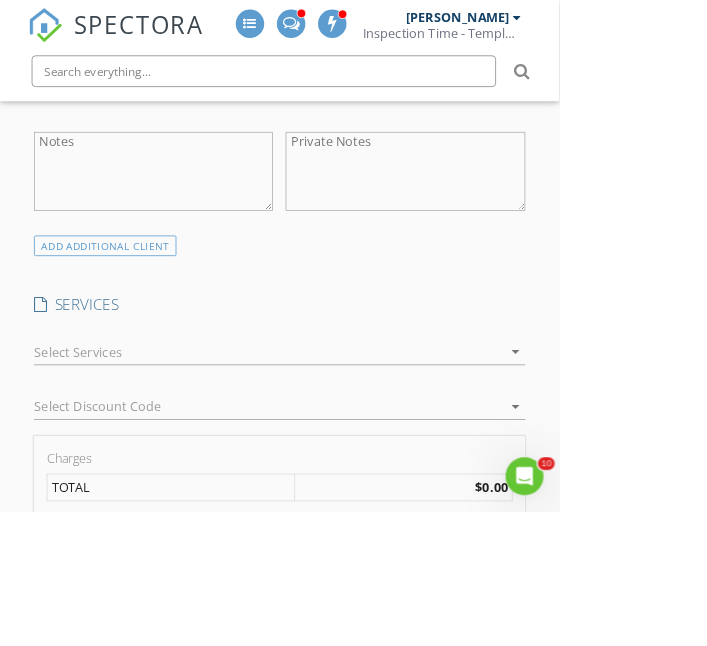 type on "386-204-8212" 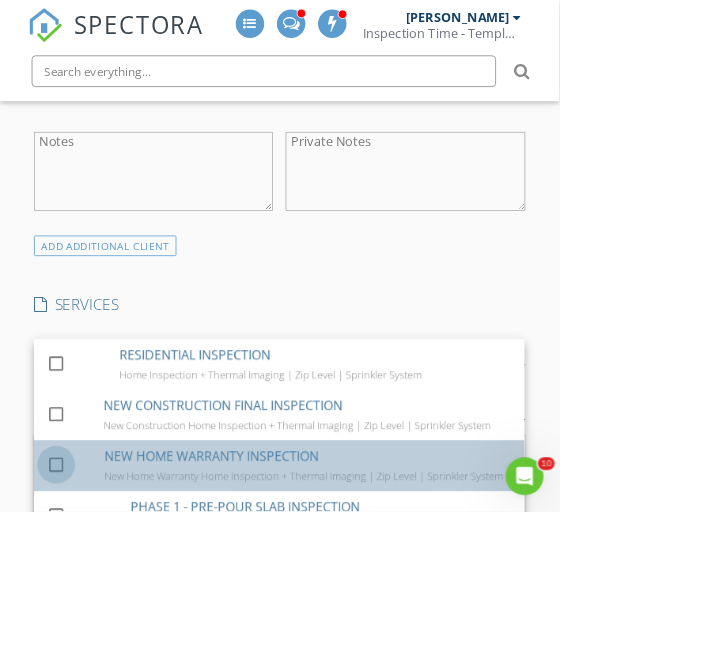 click at bounding box center [71, 587] 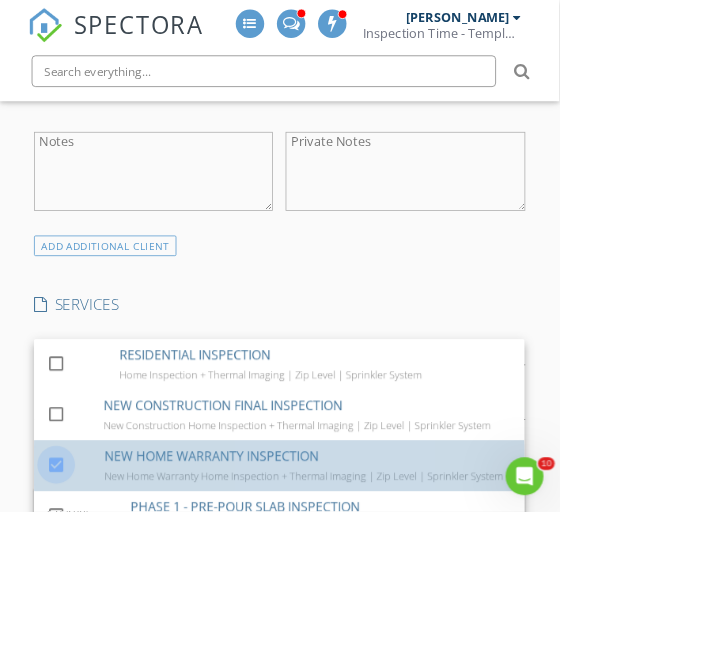 click on "SPECTORA
Aaron Davis
Inspection Time - Temple/Waco
Role:
Inspector
Change Role
Dashboard
New Inspection
Inspections
Calendar
Template Editor
Contacts
Automations
Team
Metrics
Payments
Data Exports
Billing
Conversations
Tasks
Reporting
Advanced
Equipment
Settings
What's New
Sign Out
Change Active Role
Your account has more than one possible role. Please choose how you'd like to view the site:
Company/Agency
City
Role
Dashboard
Templates
Metrics
Tasks
Paysplits
Pay Reports
Inspections
Settings
Support Center
check_box_outline_blank" at bounding box center [353, 855] 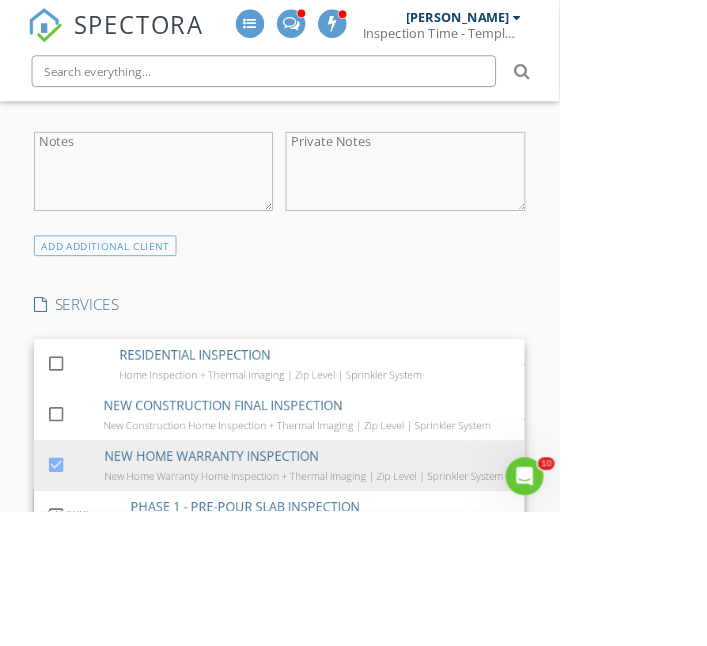 scroll, scrollTop: 1595, scrollLeft: 0, axis: vertical 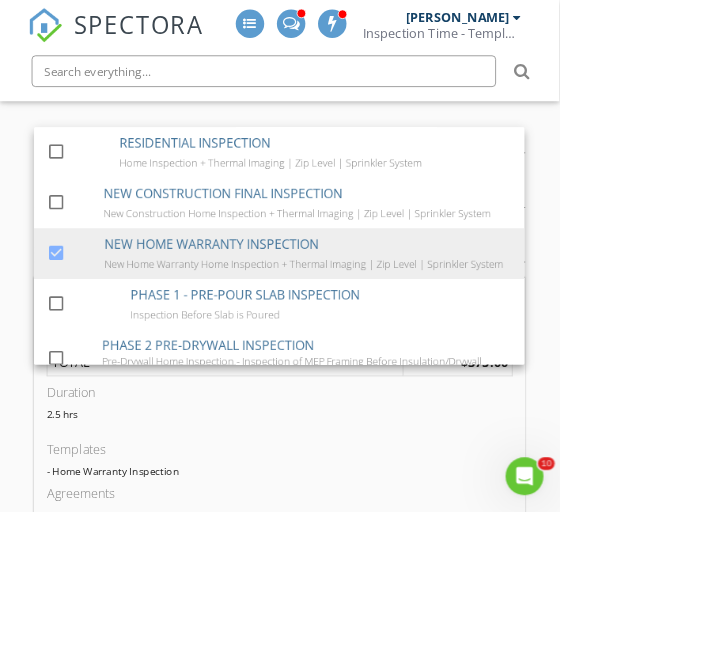 click on "Agreements" at bounding box center [353, 624] 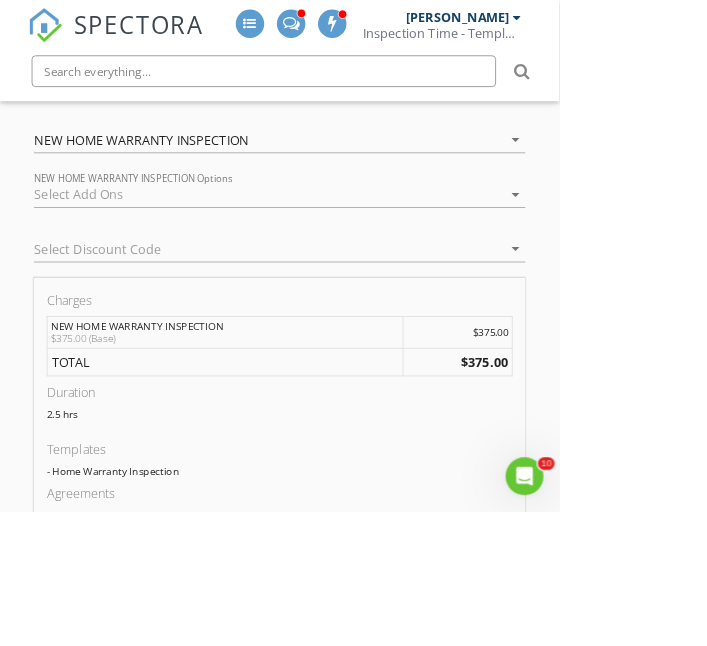 click on "Manual Edit" at bounding box center [353, 682] 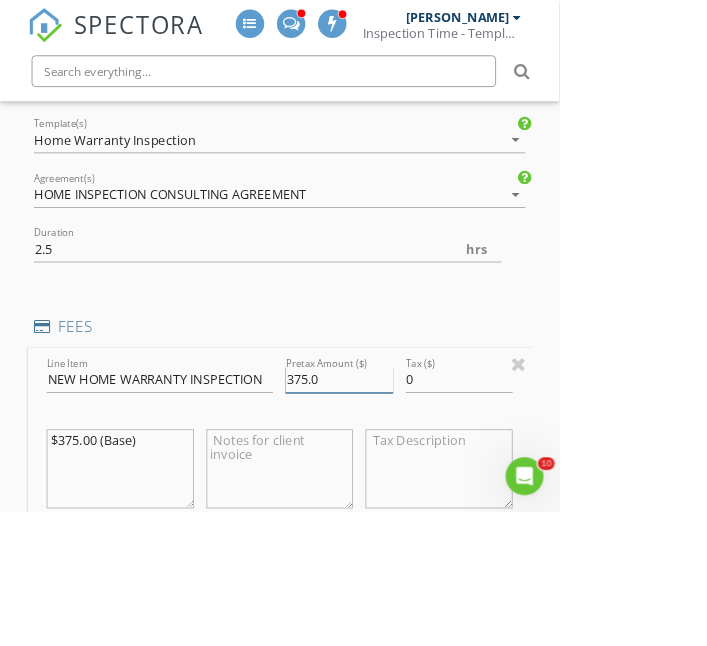 click on "375.0" at bounding box center (428, 480) 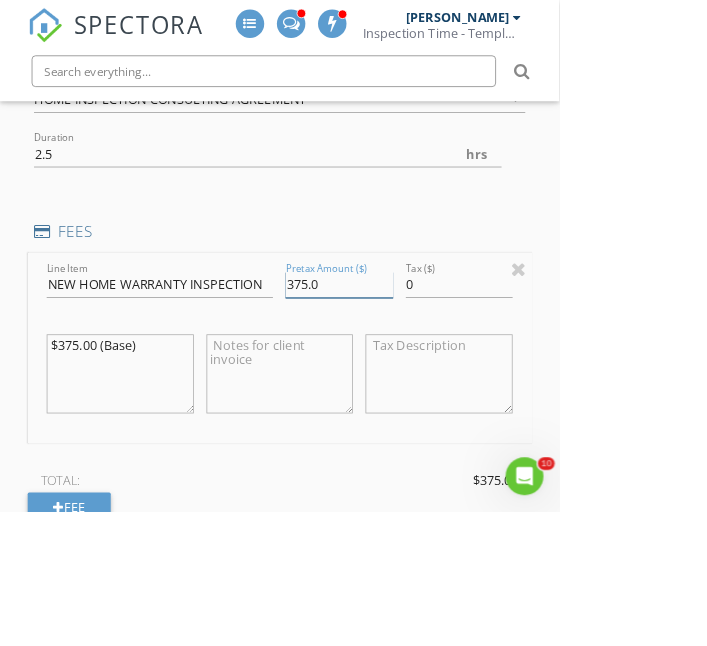 scroll, scrollTop: 1716, scrollLeft: 0, axis: vertical 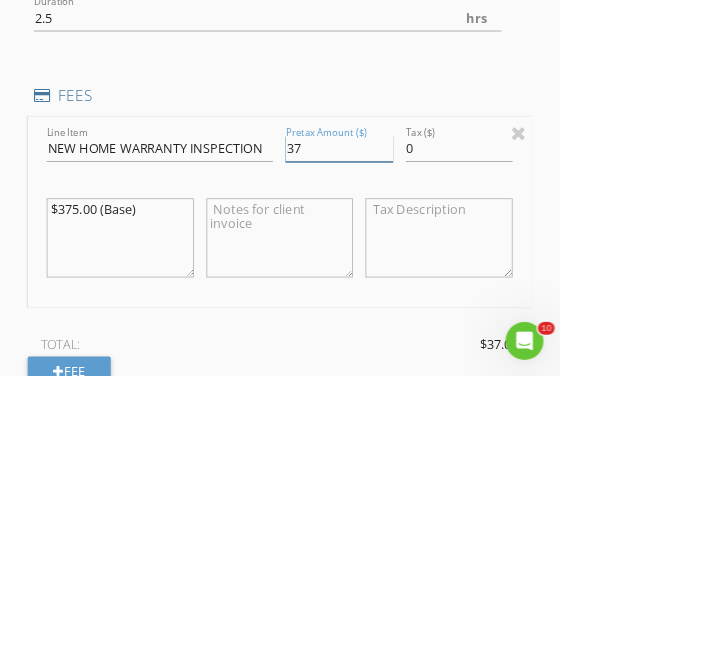 type on "3" 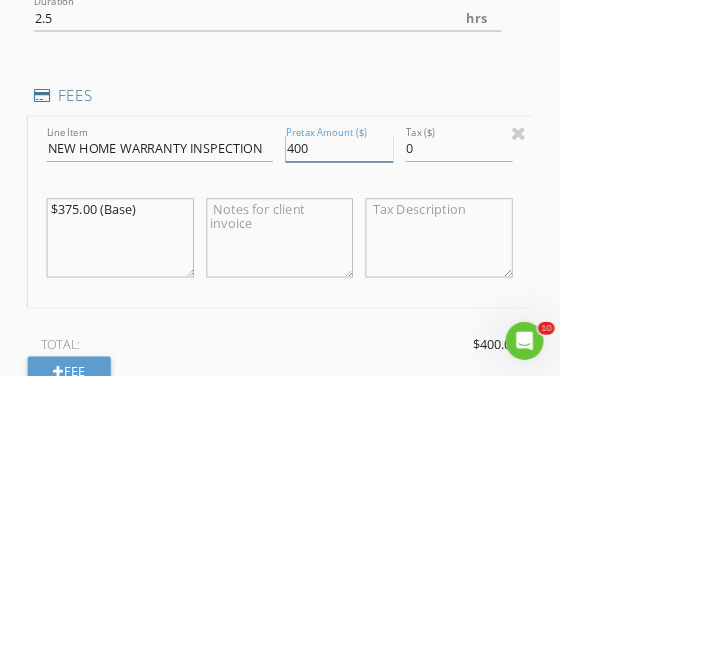 type on "400" 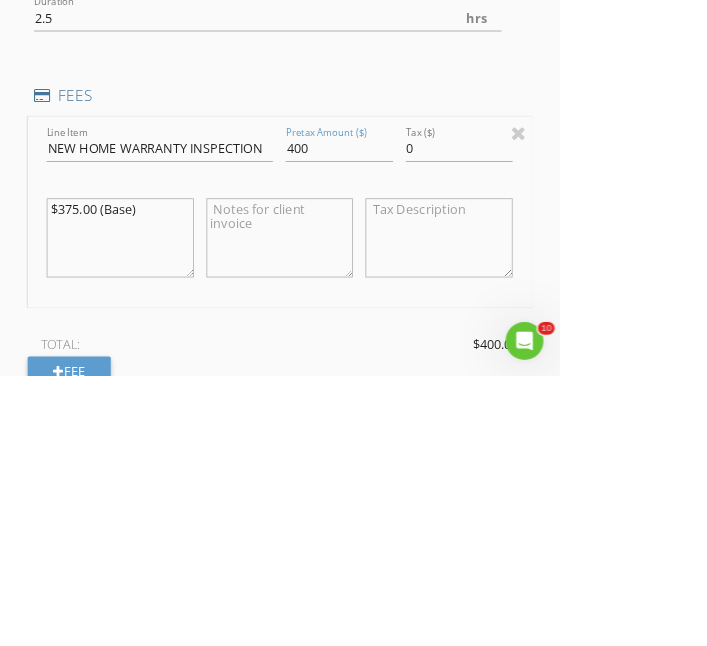 click on "$375.00 (Base)" at bounding box center (151, 472) 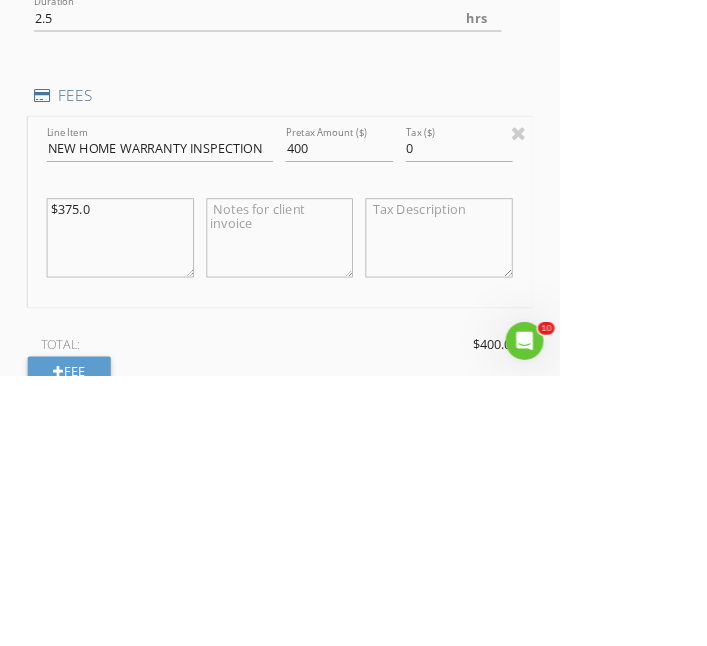 type on "$375." 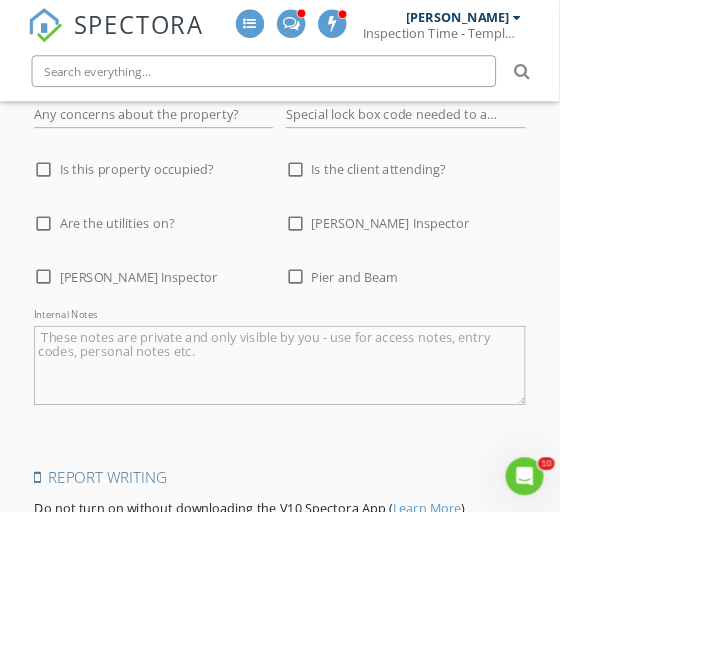 scroll, scrollTop: 3650, scrollLeft: 0, axis: vertical 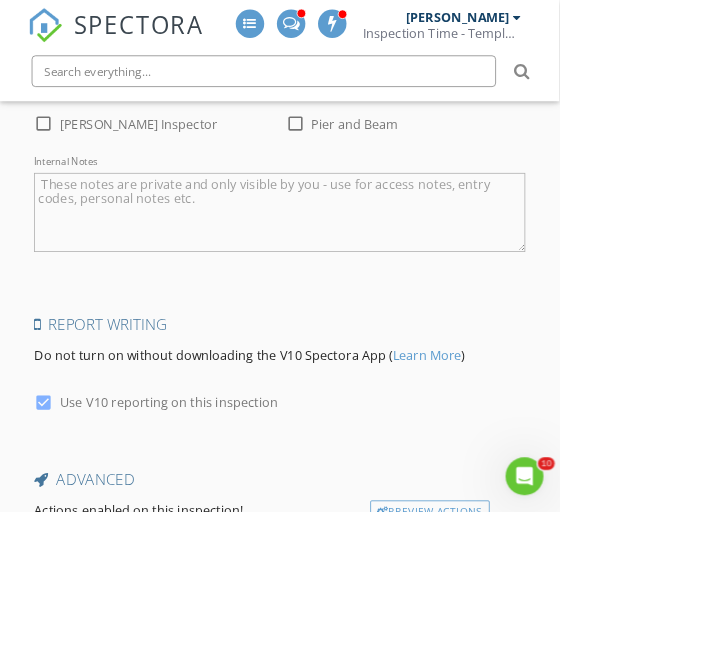 type 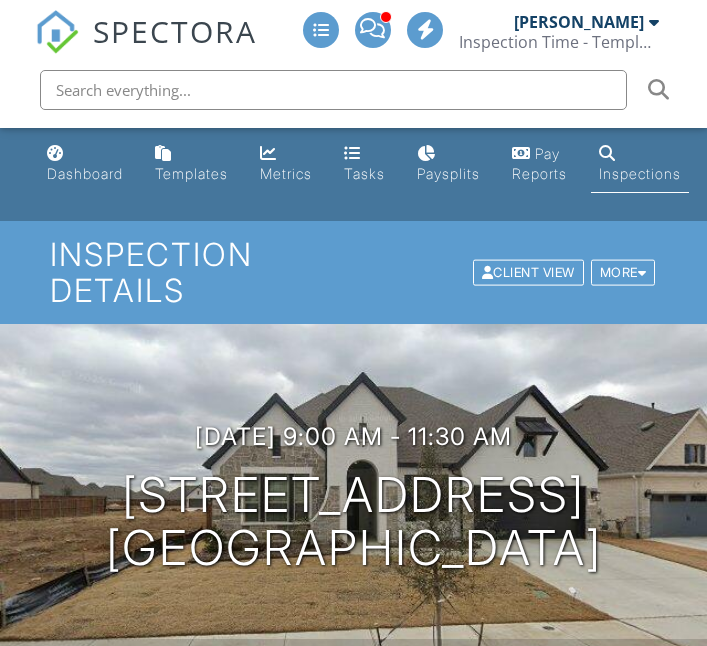 scroll, scrollTop: 0, scrollLeft: 0, axis: both 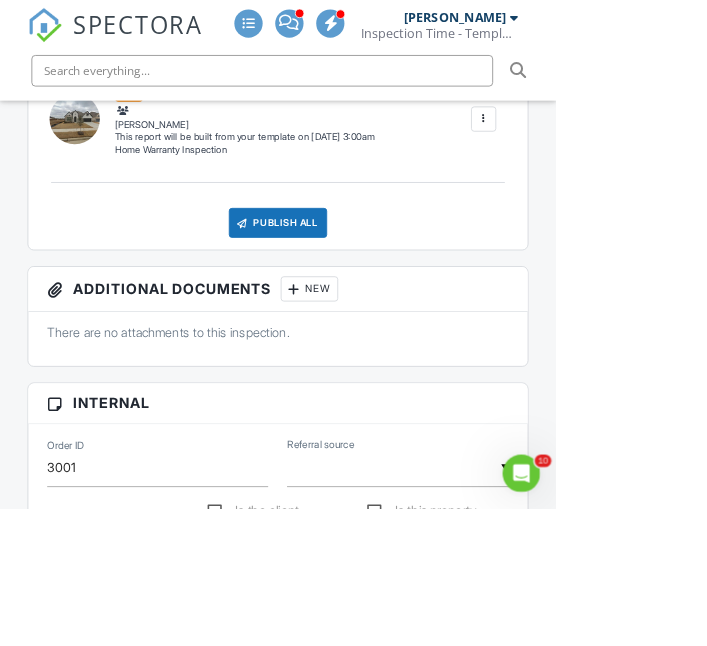 click at bounding box center [505, 594] 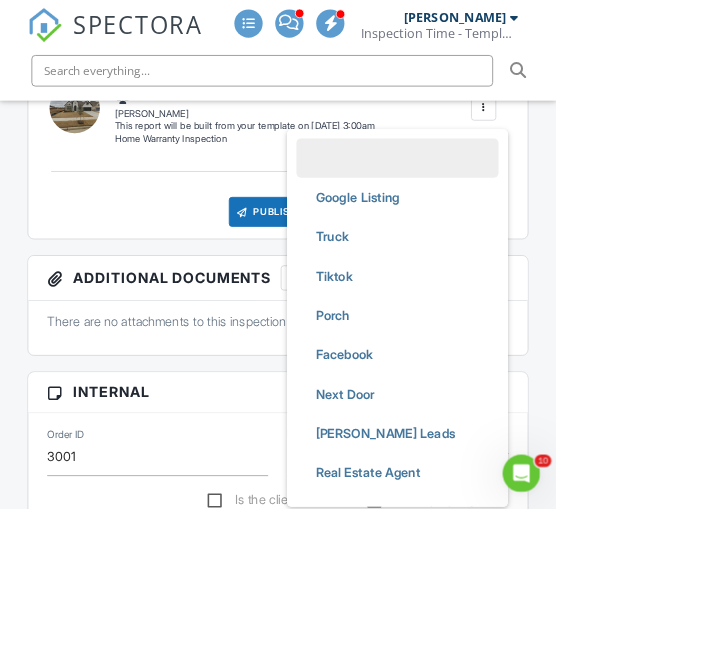 scroll, scrollTop: 747, scrollLeft: 0, axis: vertical 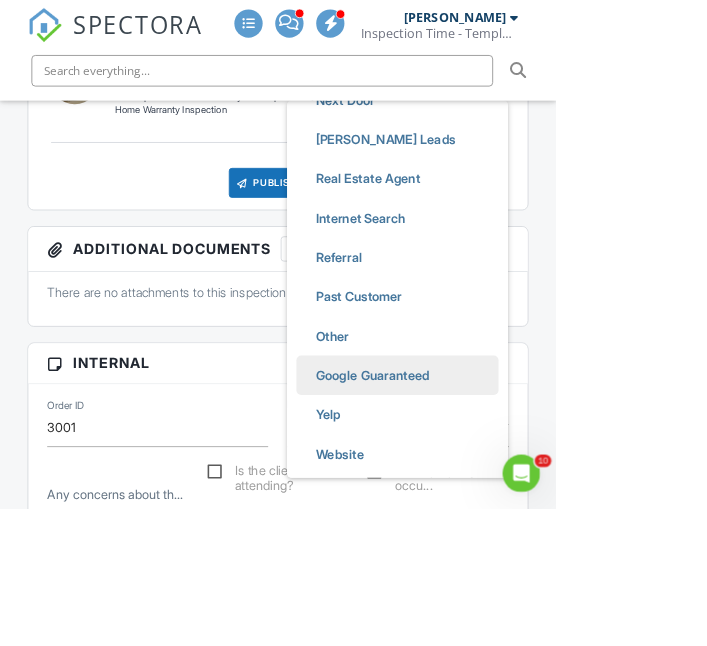 click on "Google Guaranteed" at bounding box center [473, 476] 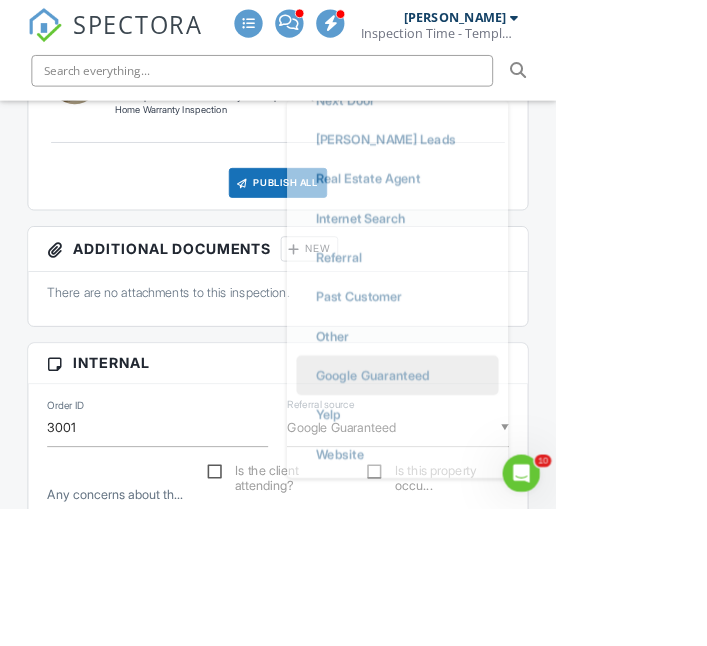 scroll, scrollTop: 494, scrollLeft: 0, axis: vertical 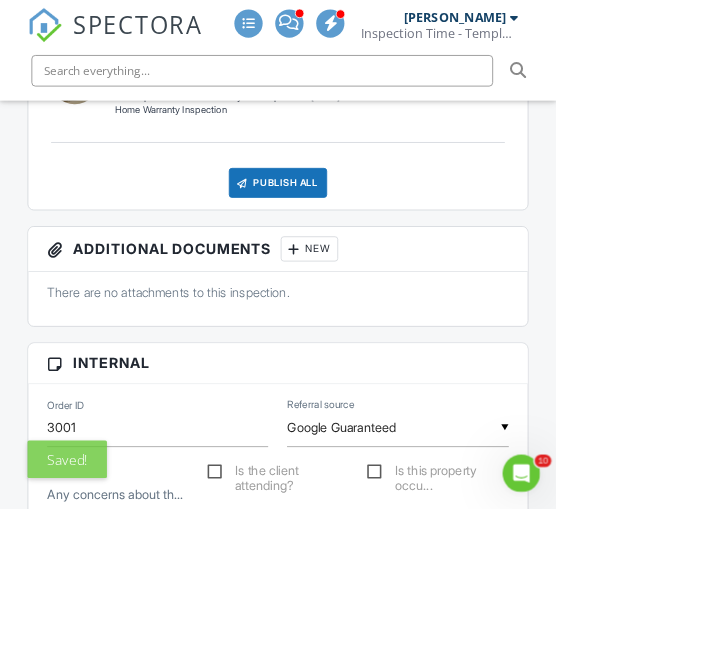 click on "SPECTORA
Aaron Davis
Inspection Time - Temple/Waco
Role:
Inspector
Change Role
Dashboard
New Inspection
Inspections
Calendar
Template Editor
Contacts
Automations
Team
Metrics
Payments
Data Exports
Billing
Conversations
Tasks
Reporting
Advanced
Equipment
Settings
What's New
Sign Out
Change Active Role
Your account has more than one possible role. Please choose how you'd like to view the site:
Company/Agency
City
Role
Dashboard
Templates
Metrics
Tasks
Paysplits
Pay Reports
Inspections
Settings
Support Center
Inspection Details
Client View" at bounding box center (353, 1470) 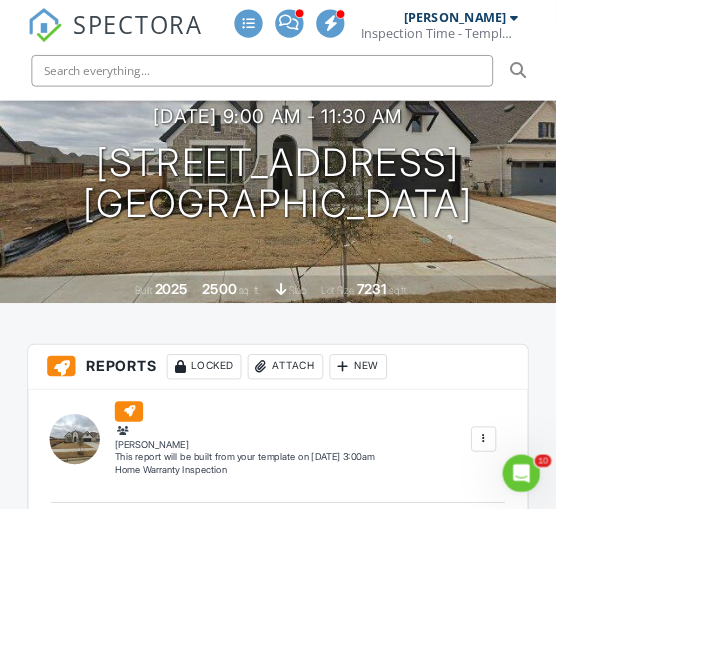 scroll, scrollTop: 0, scrollLeft: 0, axis: both 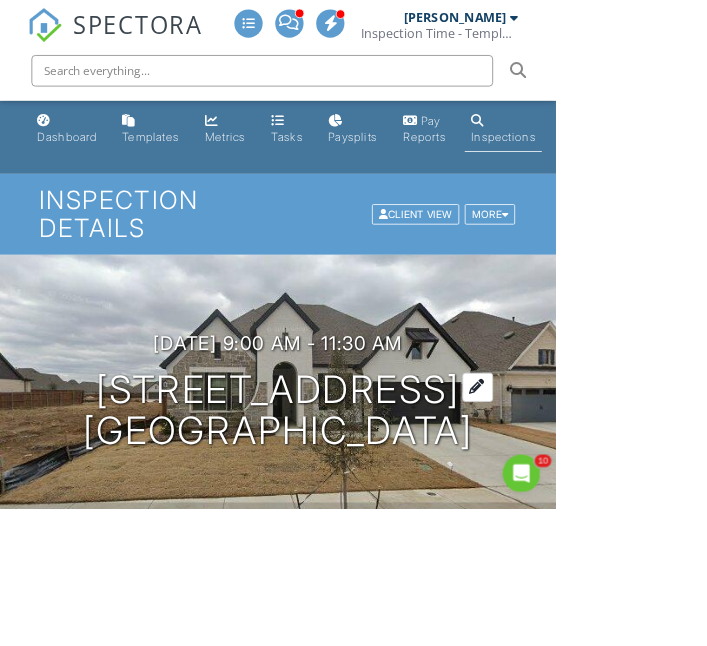 click on "7720 Pondview Ln
Fort Worth, TX 76123" at bounding box center (354, 522) 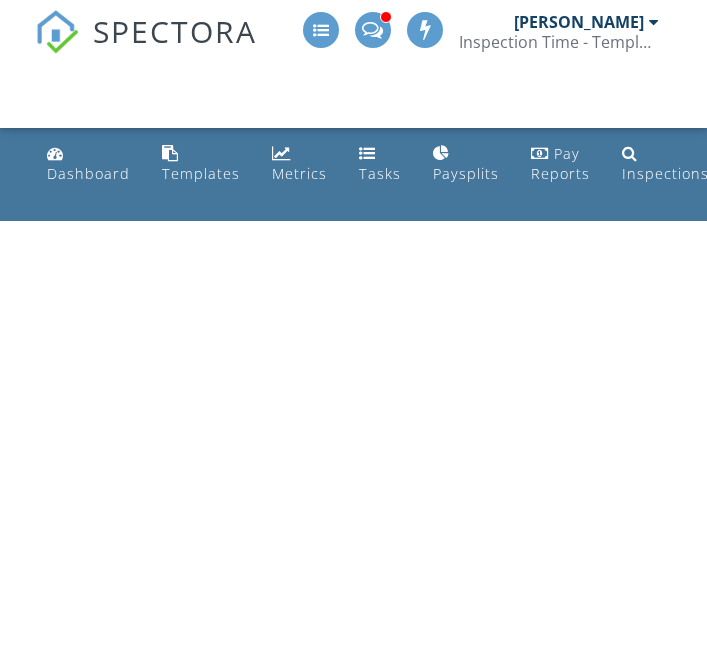 scroll, scrollTop: 0, scrollLeft: 0, axis: both 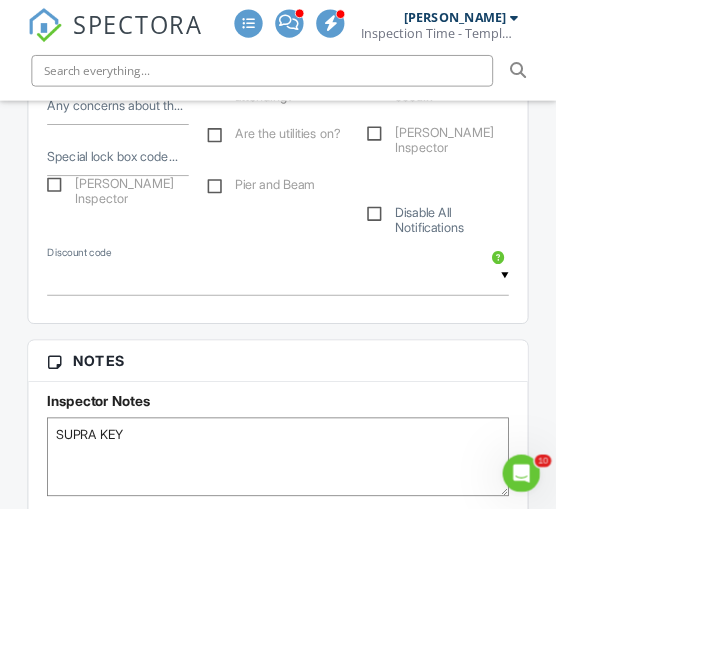 click on "SUPRA KEY" at bounding box center [353, 581] 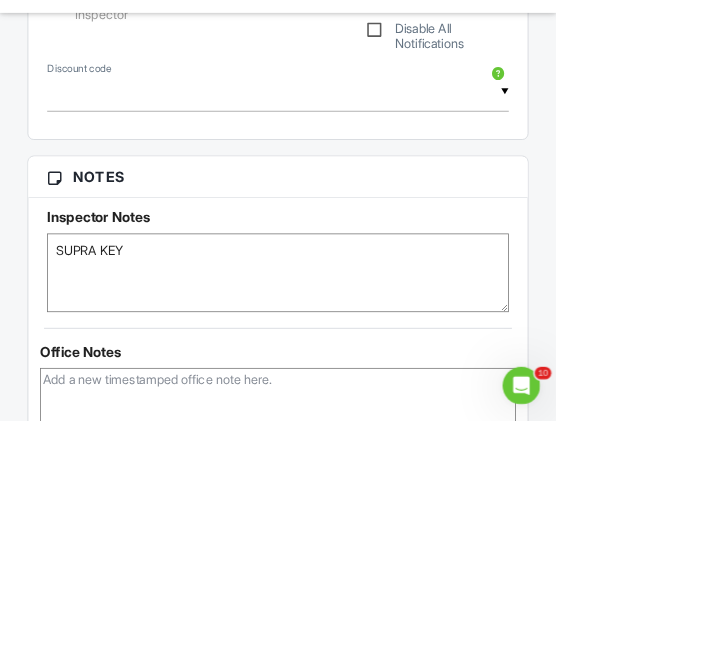 scroll, scrollTop: 1363, scrollLeft: 0, axis: vertical 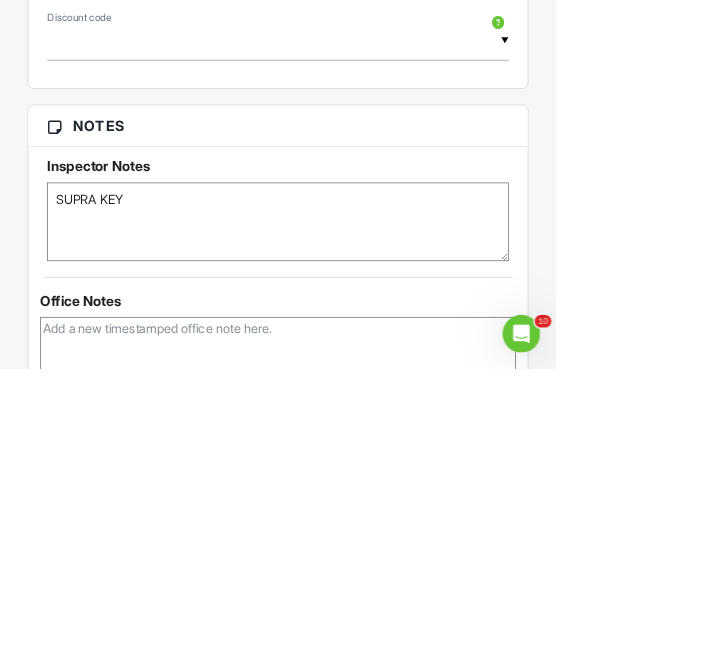 paste on "I will try to be on premises by 4, the roof and ac are [DEMOGRAPHIC_DATA] and my major concern." 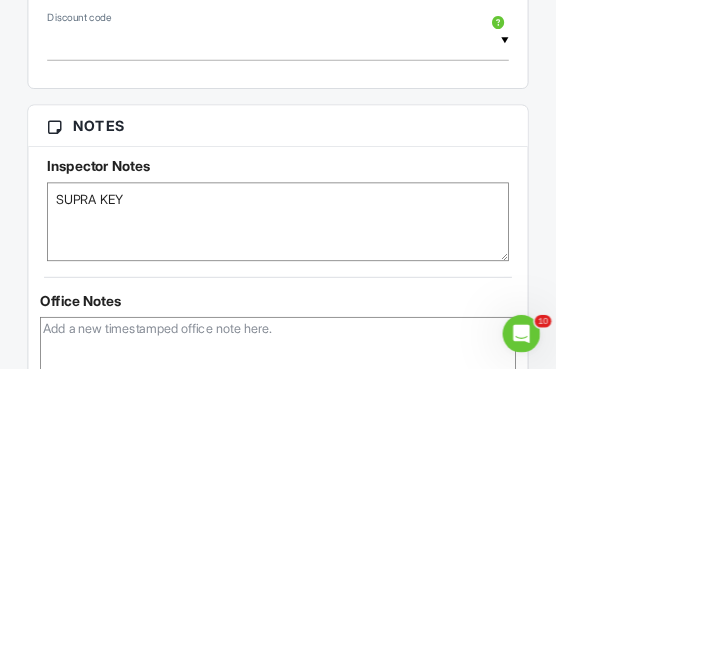 type on "SUPRA KEY  I will try to be on premises by 4, the roof and ac are [DEMOGRAPHIC_DATA] and my major concern." 